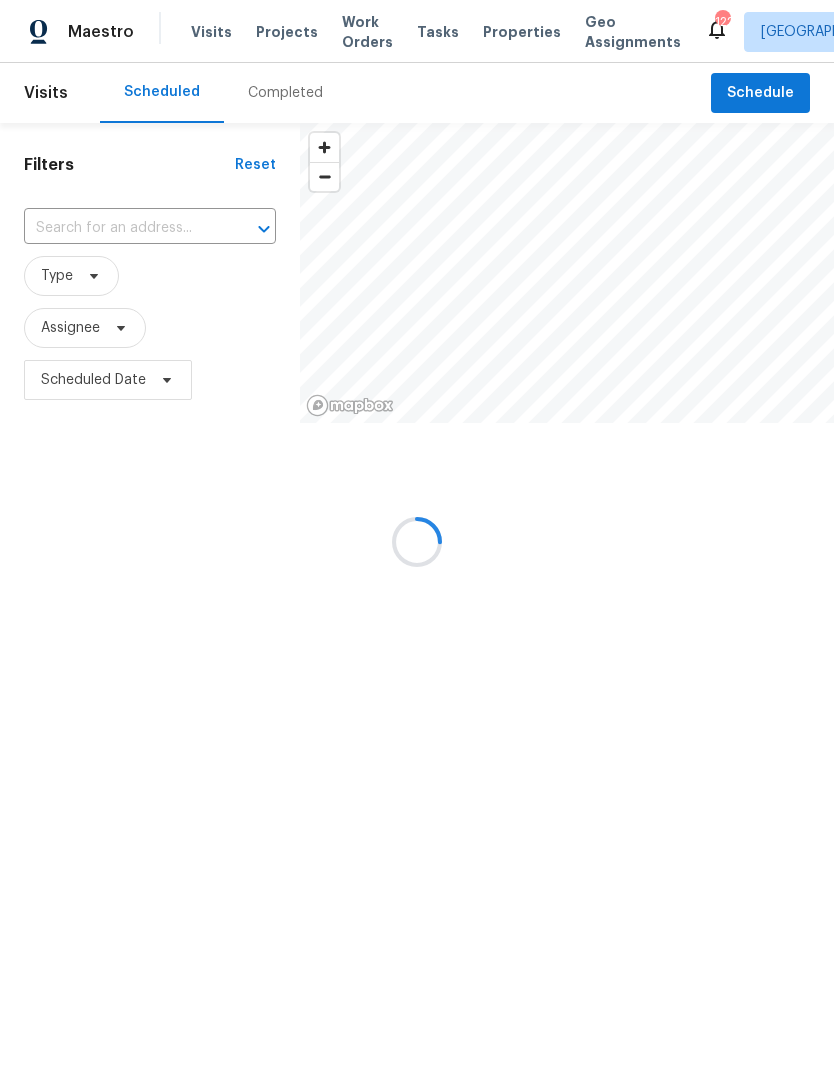 scroll, scrollTop: 0, scrollLeft: 0, axis: both 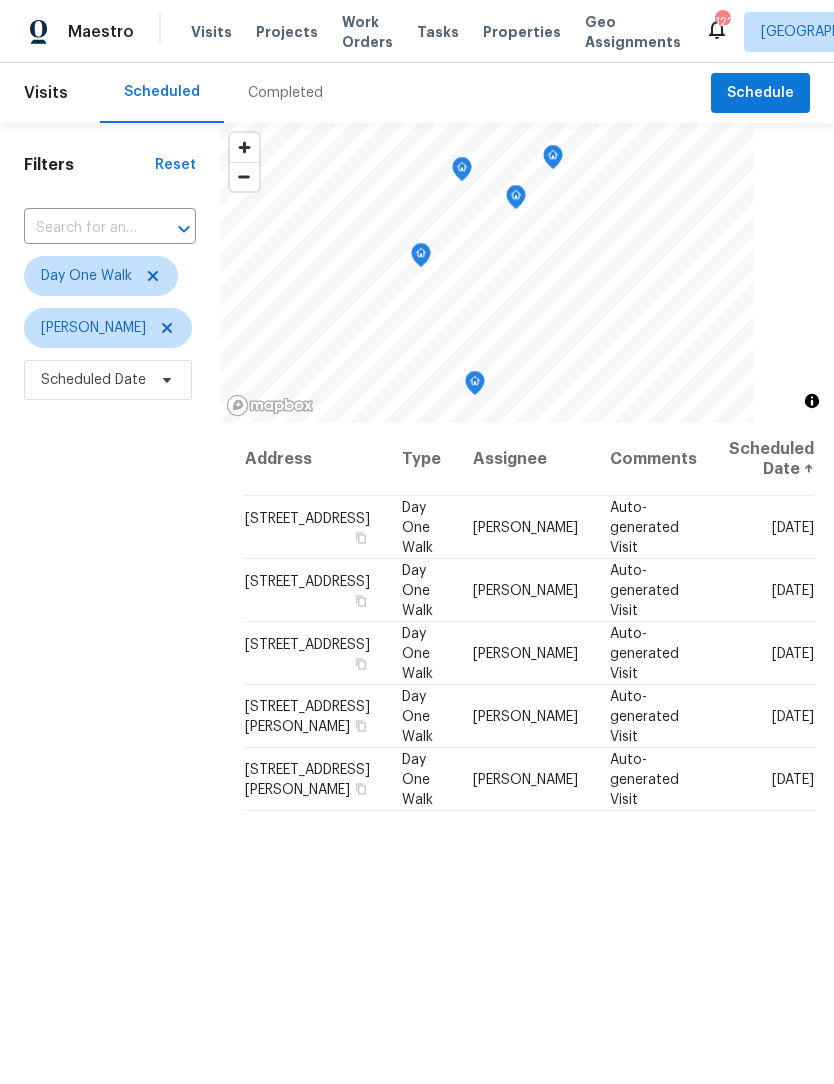 click on "Work Orders" at bounding box center (367, 32) 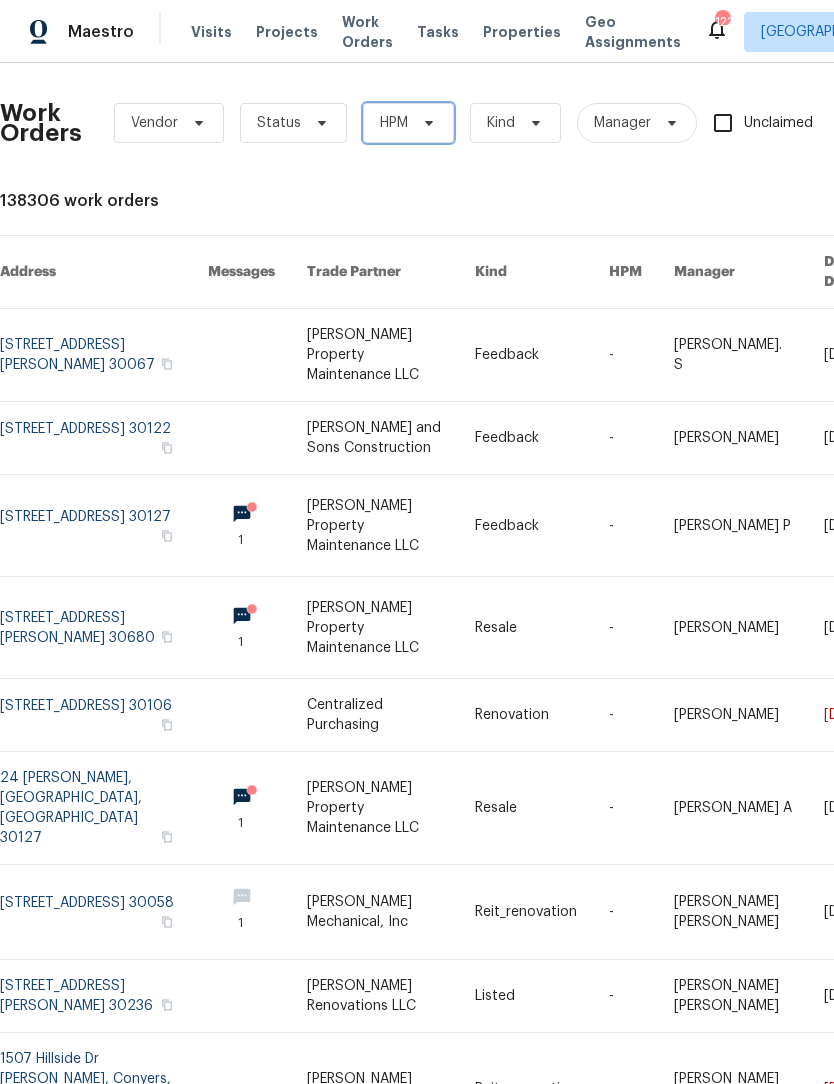 click on "HPM" at bounding box center [408, 123] 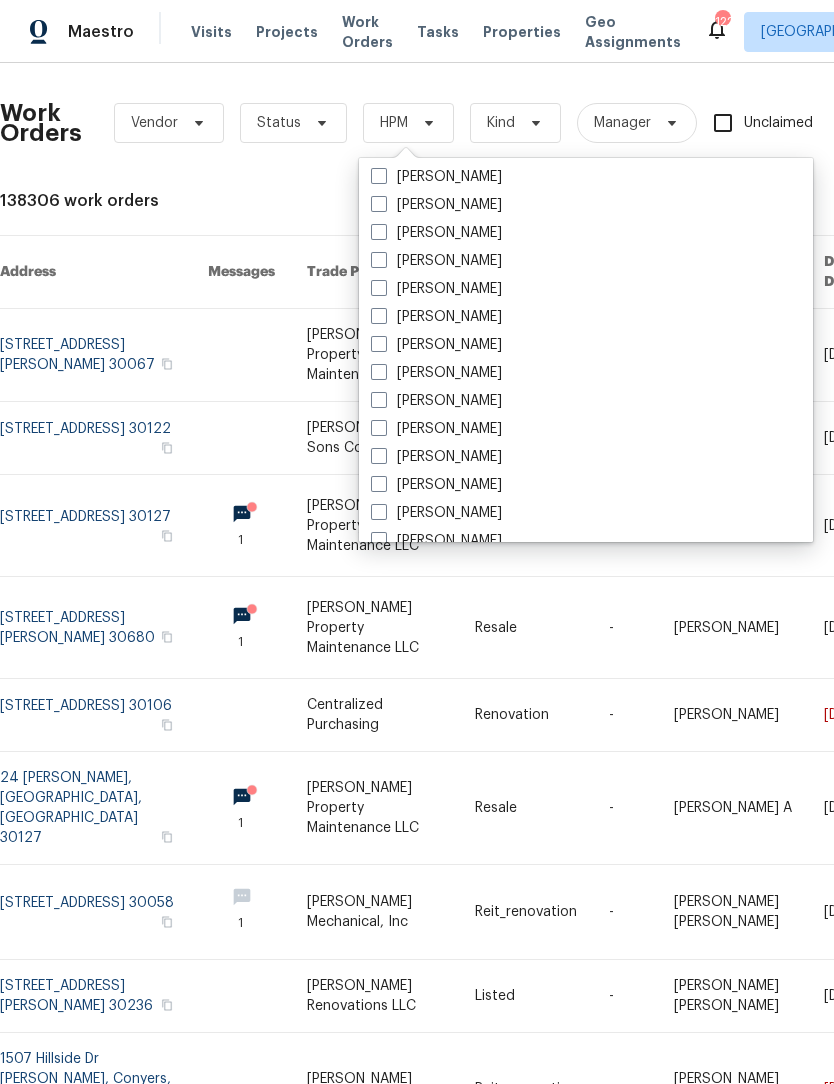 scroll, scrollTop: 1377, scrollLeft: 0, axis: vertical 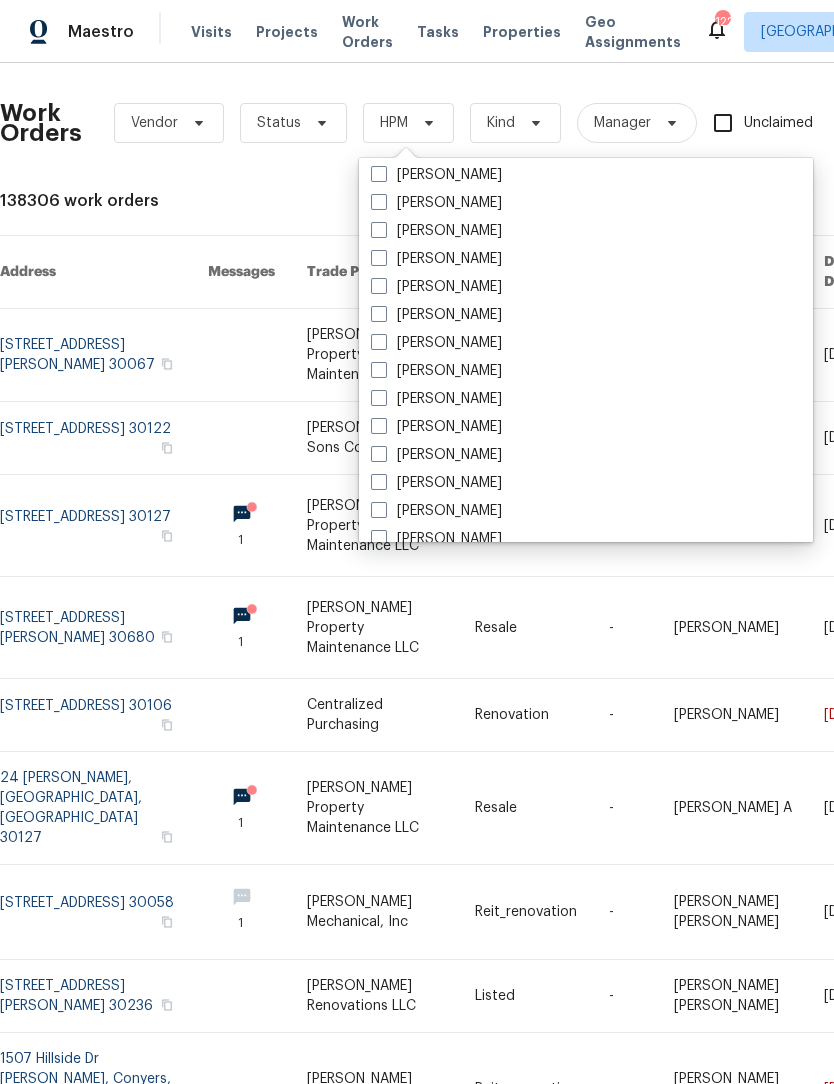 click at bounding box center [379, 286] 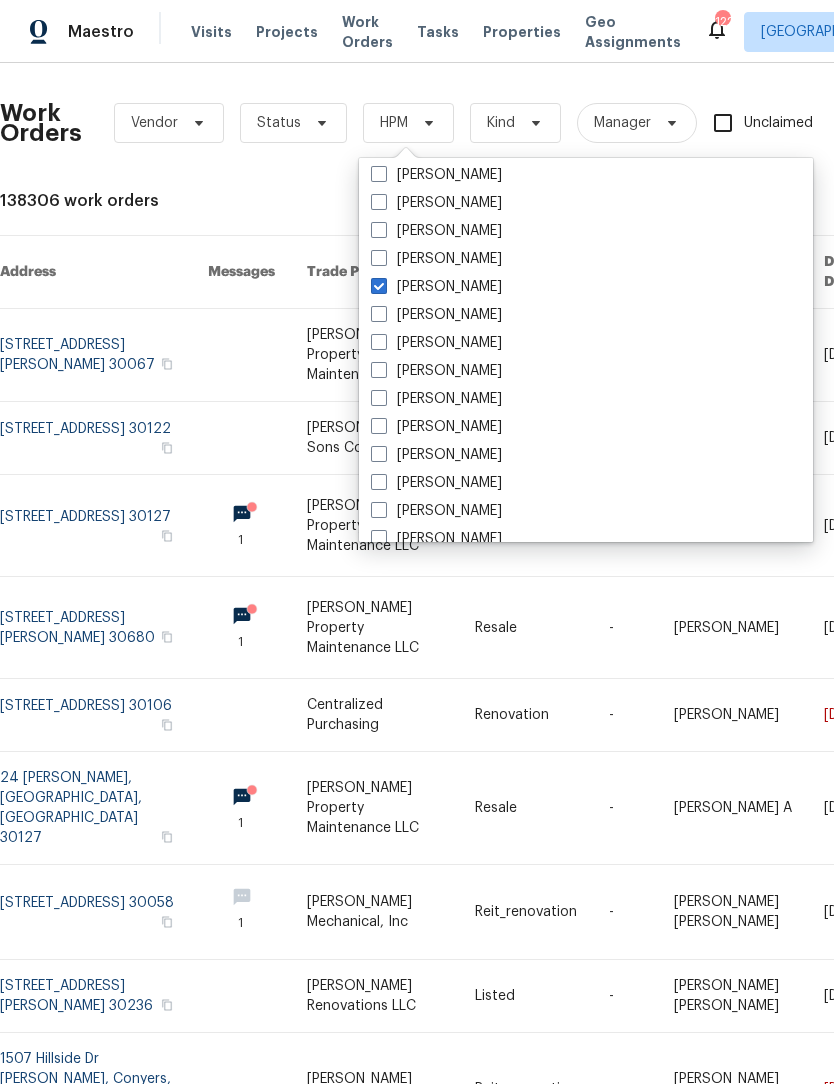 checkbox on "true" 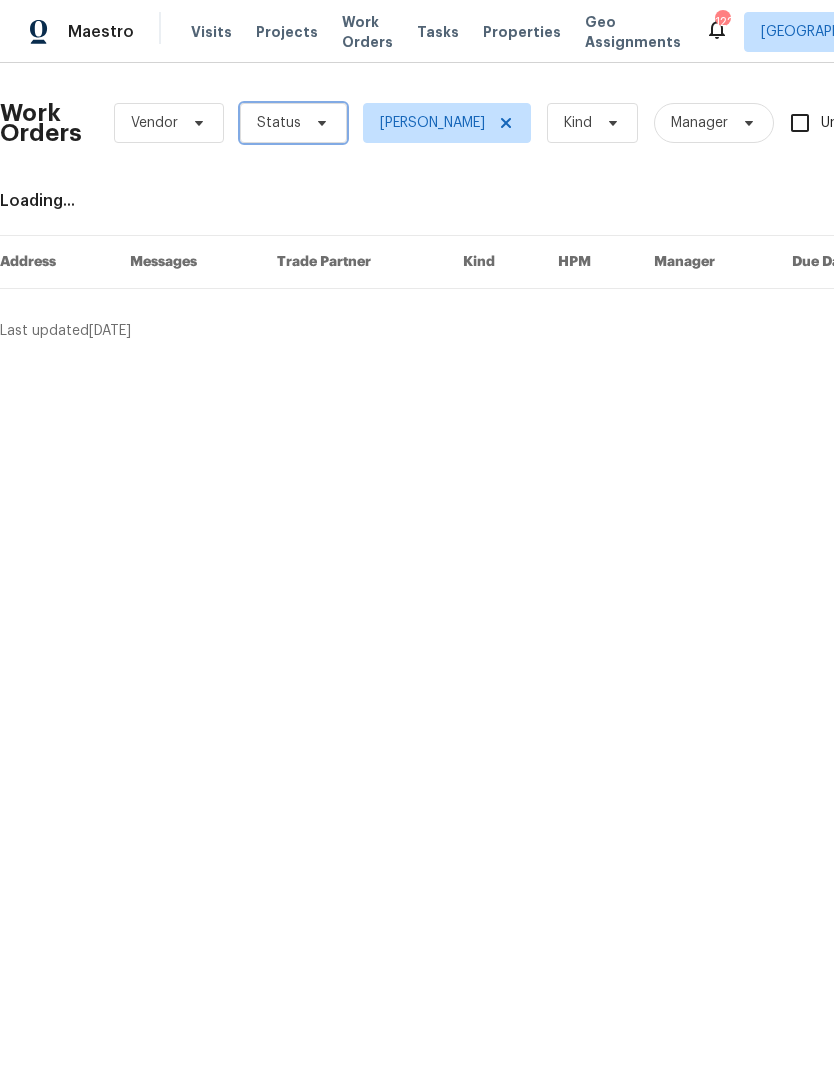 click 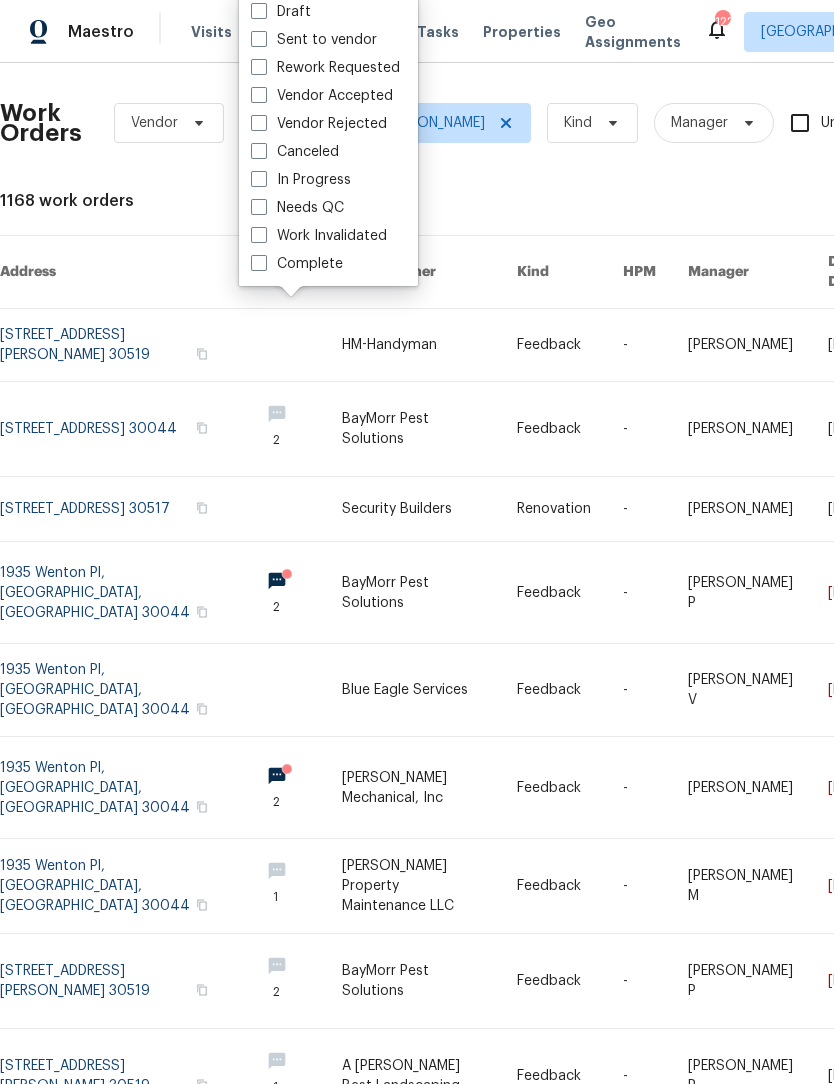 click at bounding box center (259, 207) 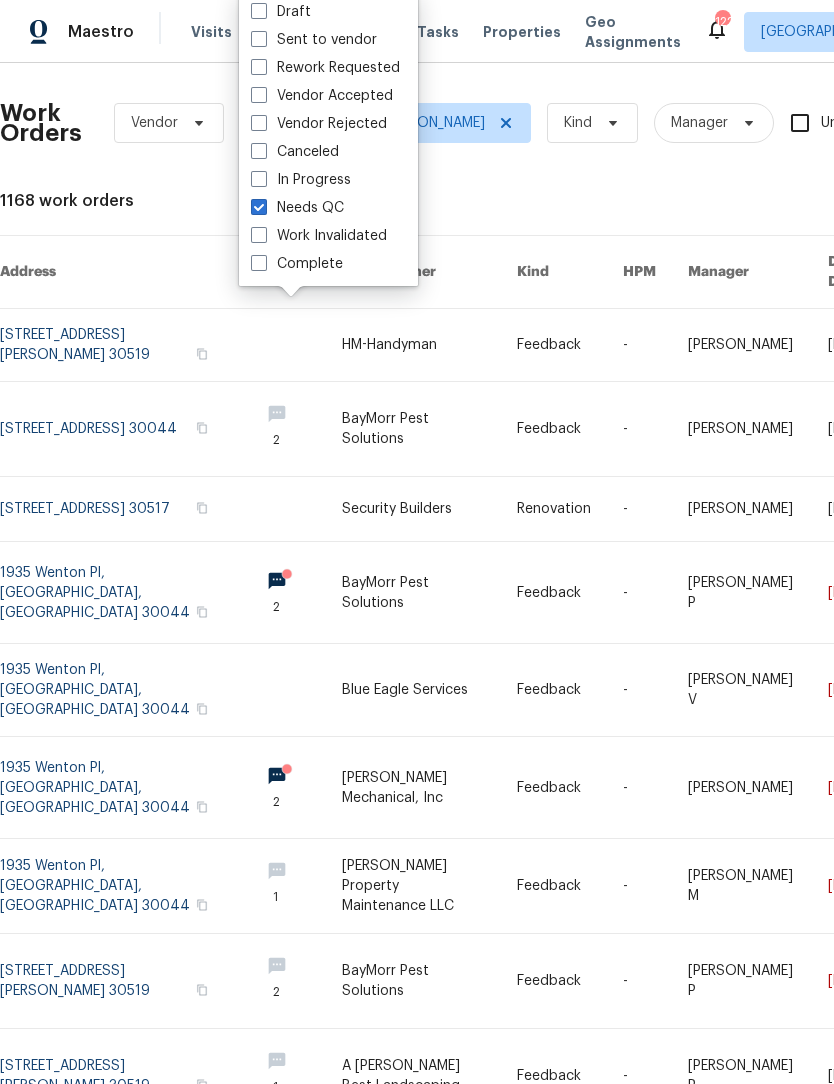 checkbox on "true" 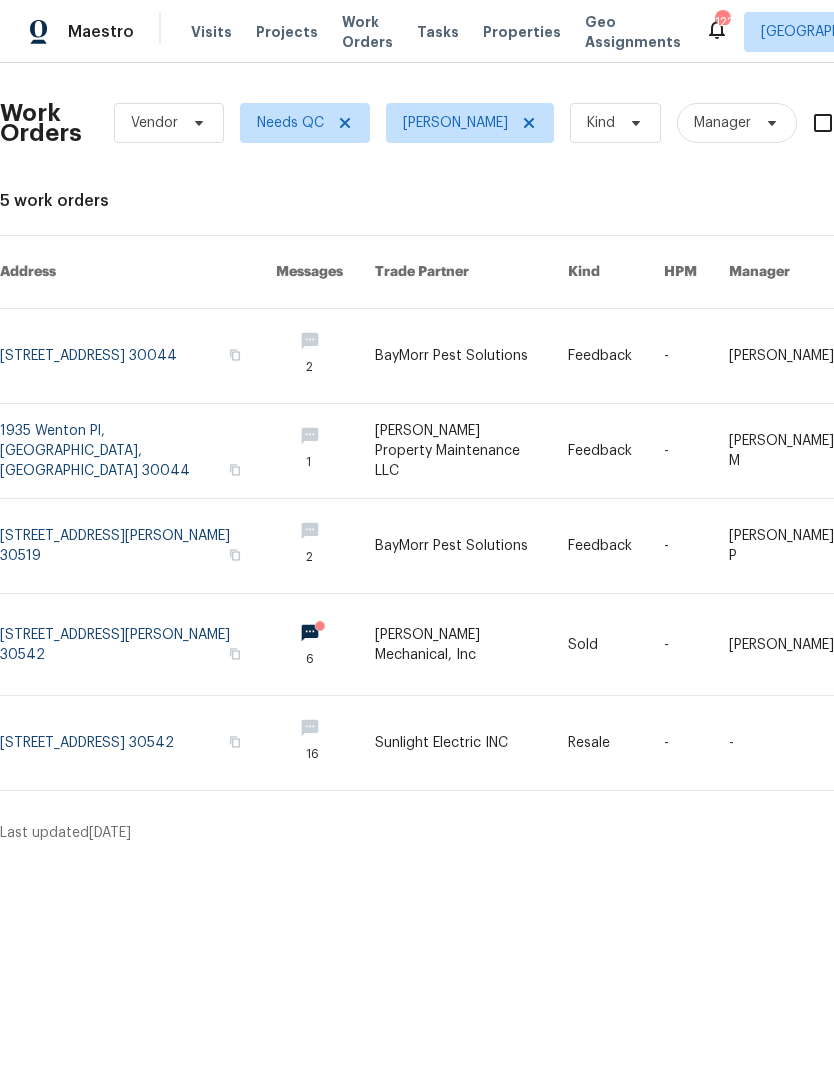 click on "Maestro Visits Projects Work Orders Tasks Properties Geo Assignments 122 [GEOGRAPHIC_DATA] [PERSON_NAME] Work Orders Vendor Needs QC [PERSON_NAME] Kind Manager Unclaimed ​ View Reno Index 5 work orders Address Messages Trade Partner Kind HPM Manager Due Date Budget Status [STREET_ADDRESS] 2 BayMorr Pest Solutions Feedback - Blessida Angeline M [DATE] $125.00 Needs [GEOGRAPHIC_DATA] [STREET_ADDRESS] 1 [PERSON_NAME] Property Maintenance LLC Feedback - [GEOGRAPHIC_DATA] M [DATE] $275.00 Needs QC [STREET_ADDRESS][PERSON_NAME] 2 BayMorr Pest Solutions Feedback - [PERSON_NAME] P [DATE] $125.00 Needs QC [STREET_ADDRESS][PERSON_NAME] 6 [PERSON_NAME] Mechanical, Inc Sold - [GEOGRAPHIC_DATA] R [DATE] $1.00 Needs QC [STREET_ADDRESS] 16 Sunlight Electric INC Resale - - [DATE] $1,235.00 Needs QC Last updated  [DATE] 1  of  1" at bounding box center [417, 429] 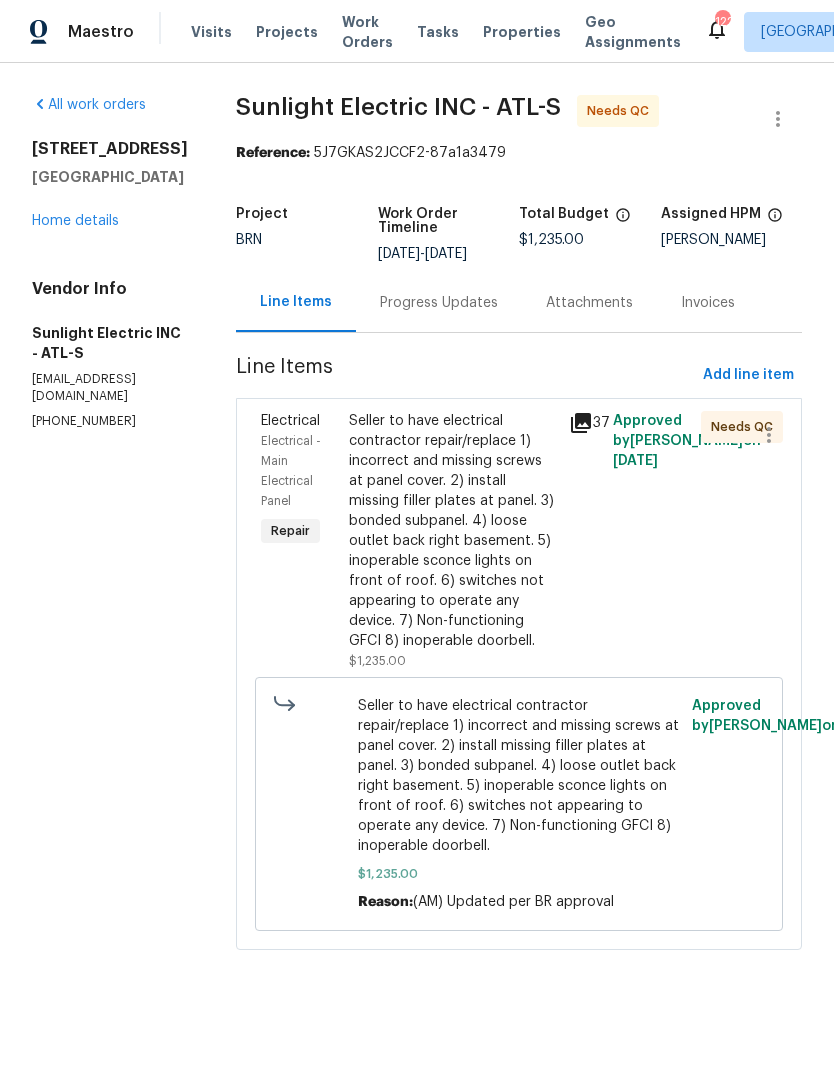 click on "Progress Updates" at bounding box center [439, 302] 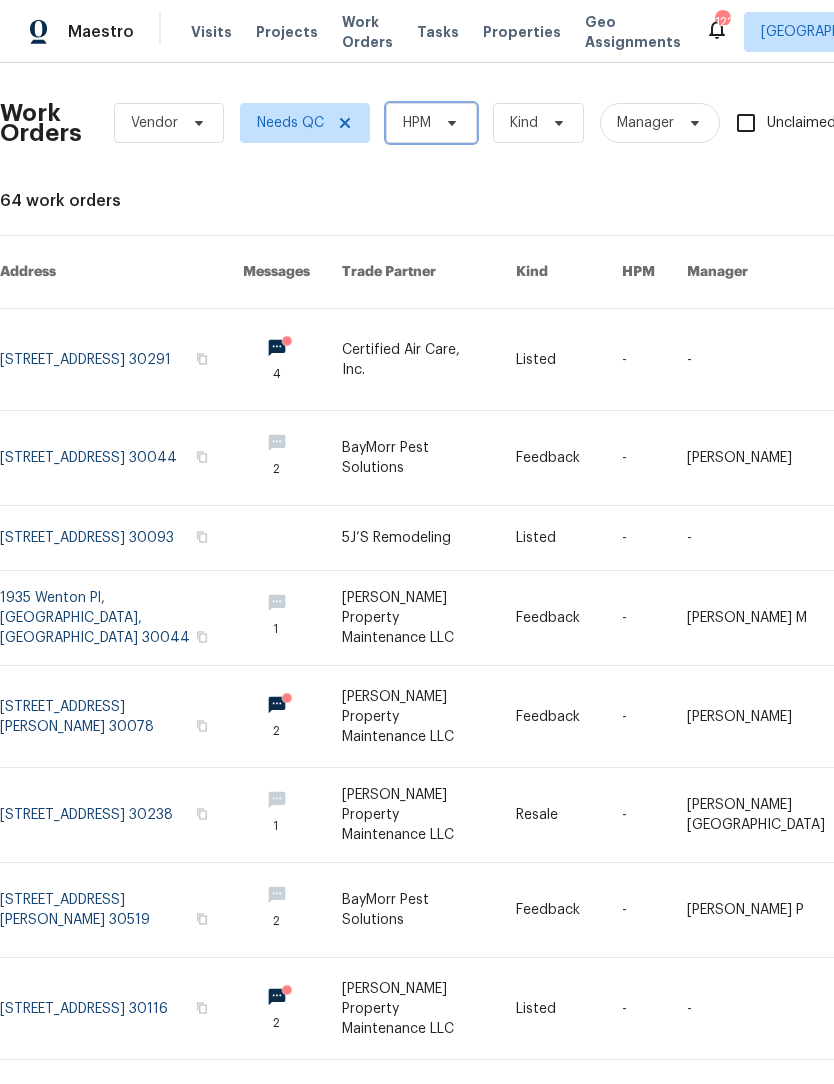 click on "HPM" at bounding box center [431, 123] 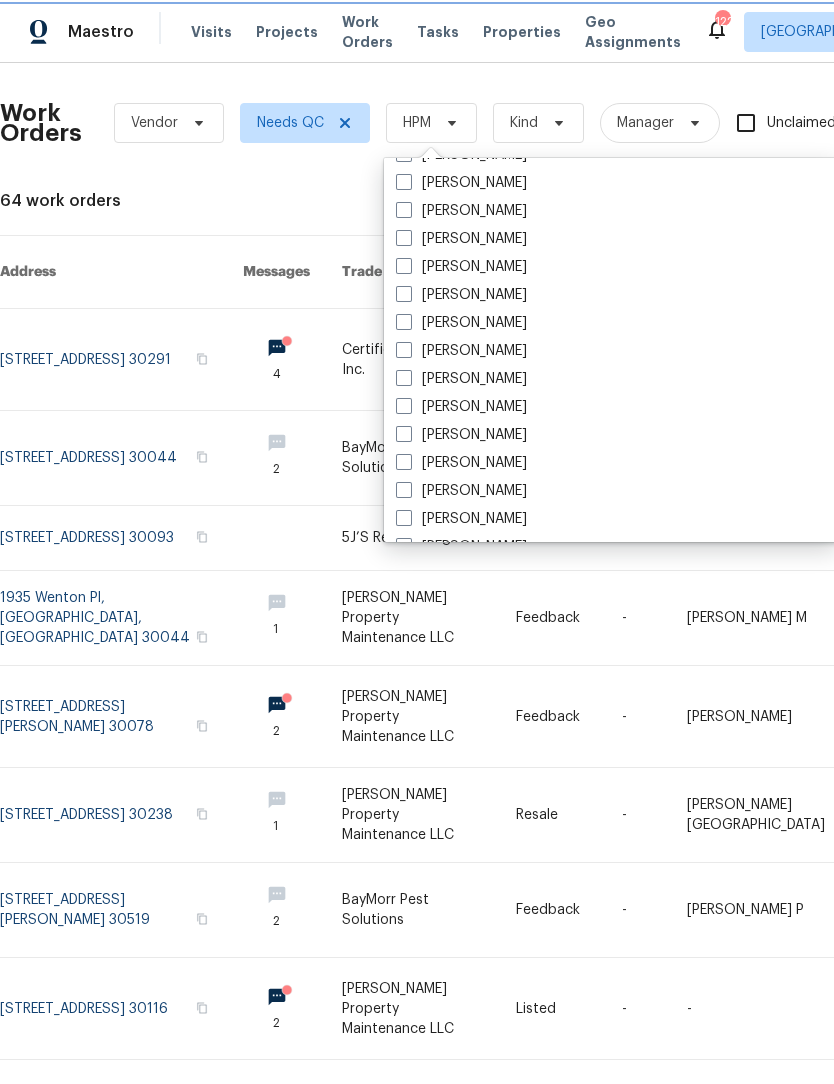 scroll, scrollTop: 1349, scrollLeft: 0, axis: vertical 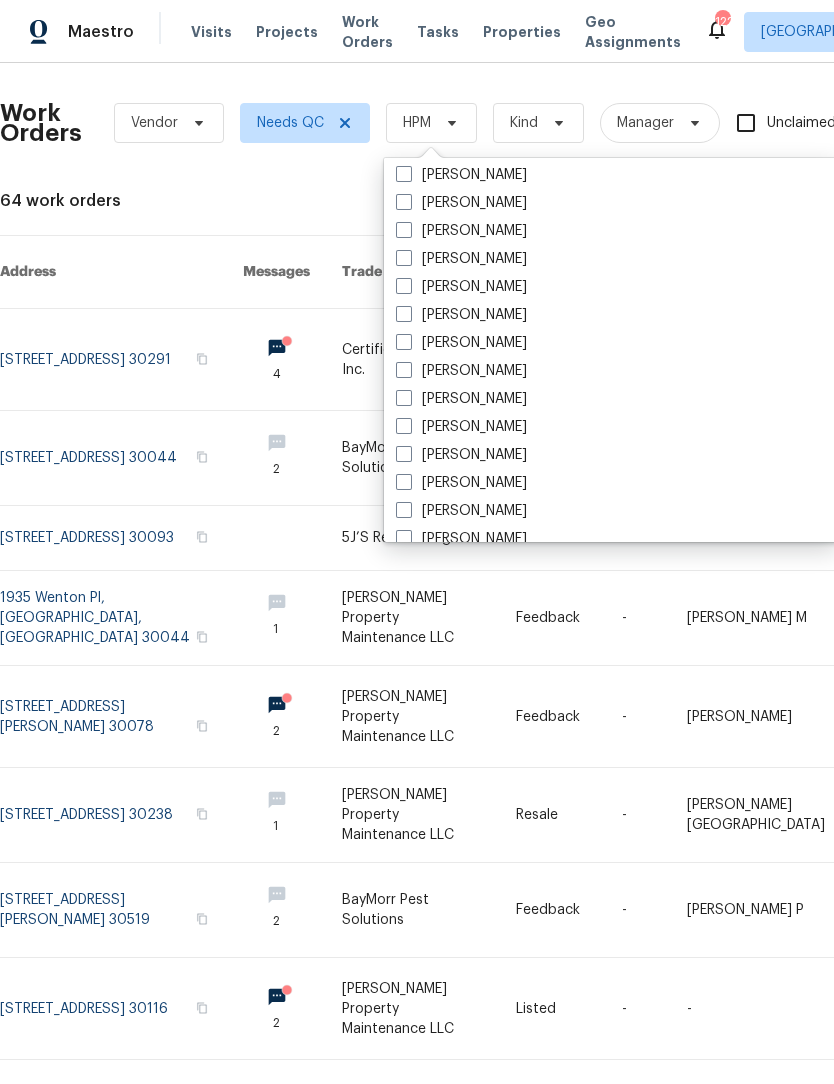 click on "[PERSON_NAME]" at bounding box center (461, 315) 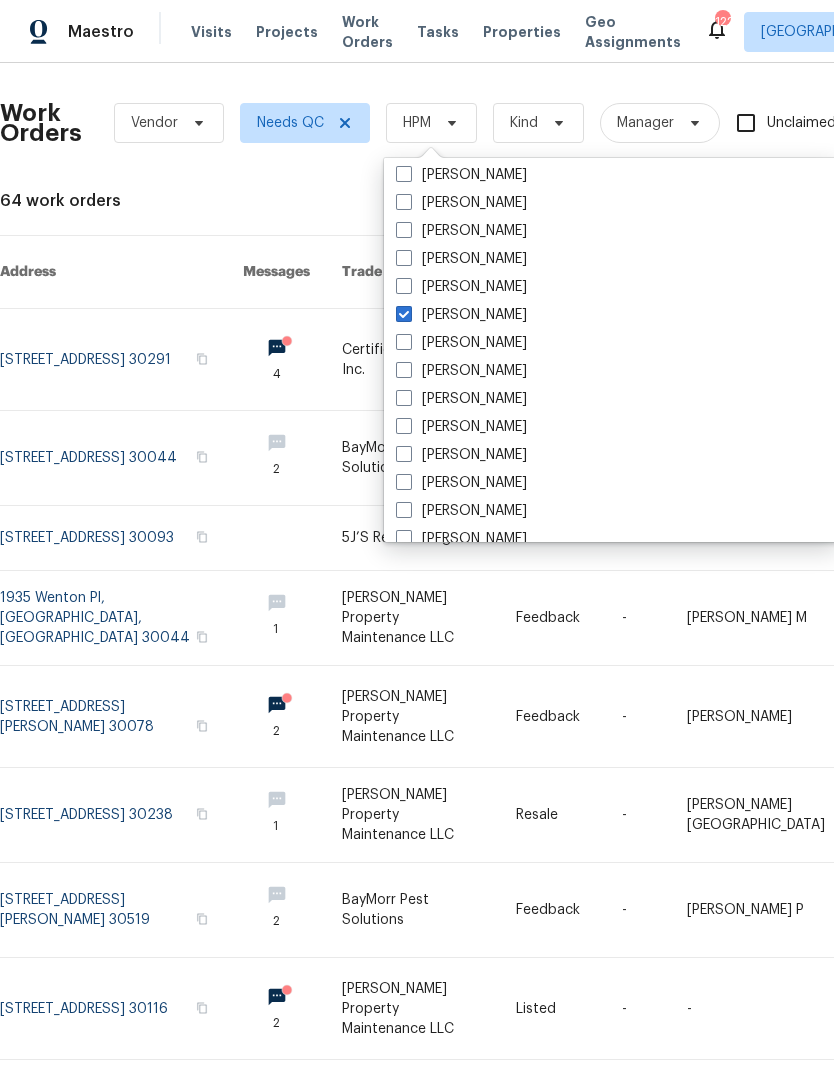checkbox on "true" 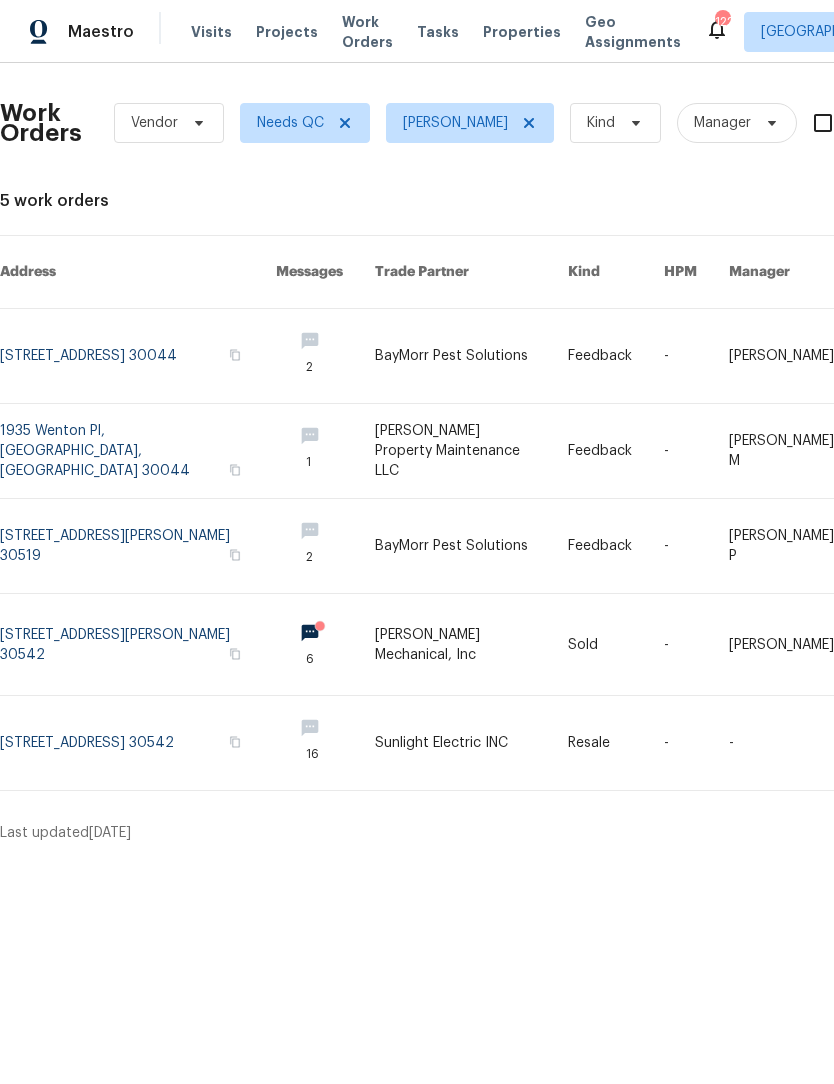 scroll, scrollTop: 0, scrollLeft: 0, axis: both 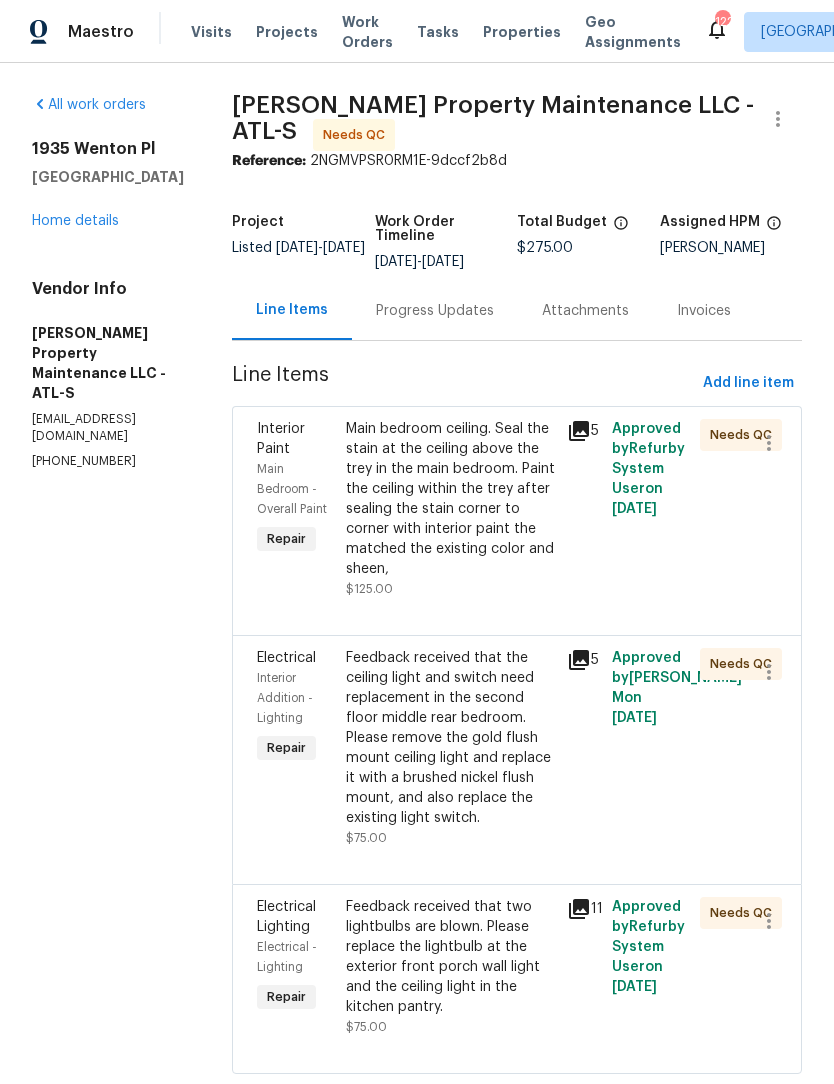 click on "Progress Updates" at bounding box center (435, 310) 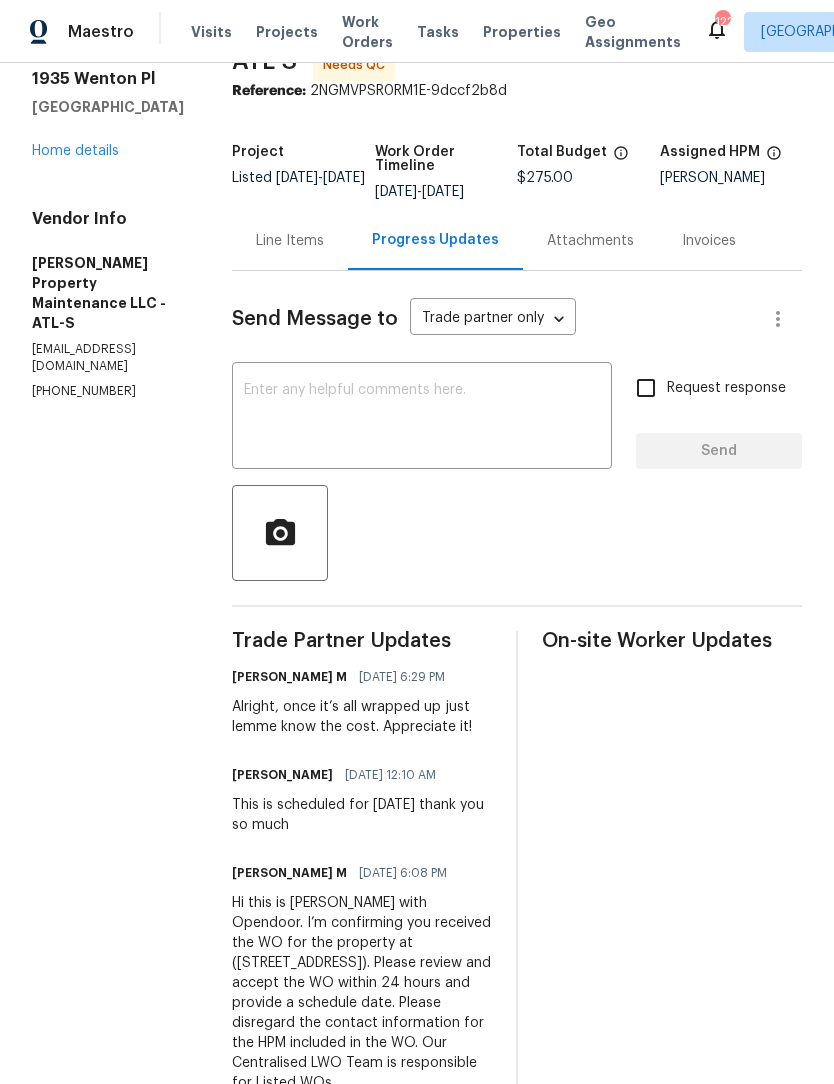 scroll, scrollTop: 69, scrollLeft: 0, axis: vertical 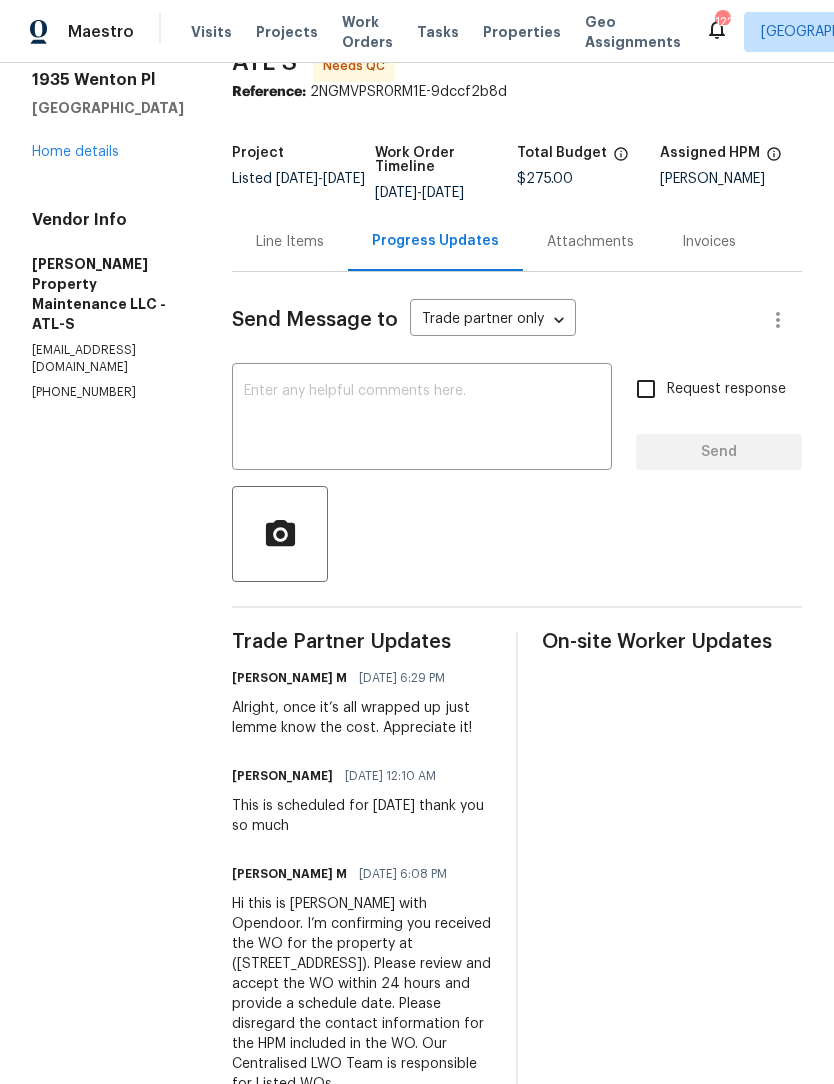 click on "Line Items" at bounding box center (290, 242) 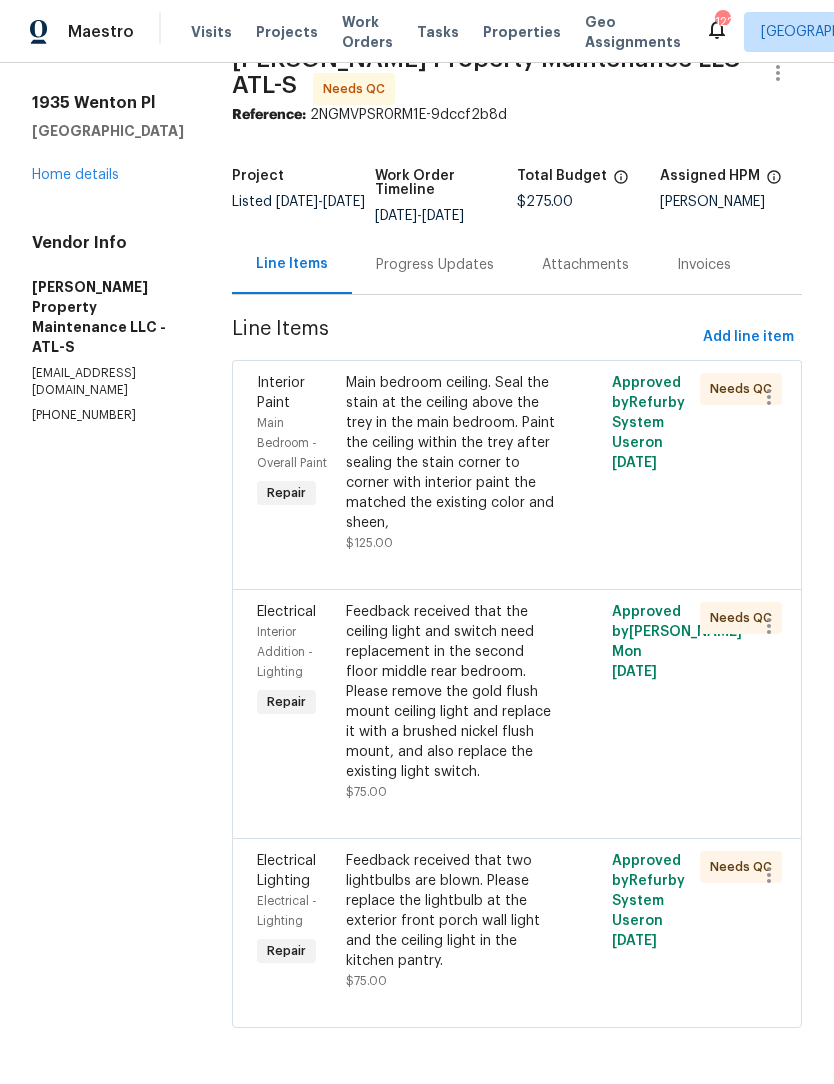 scroll, scrollTop: 0, scrollLeft: 0, axis: both 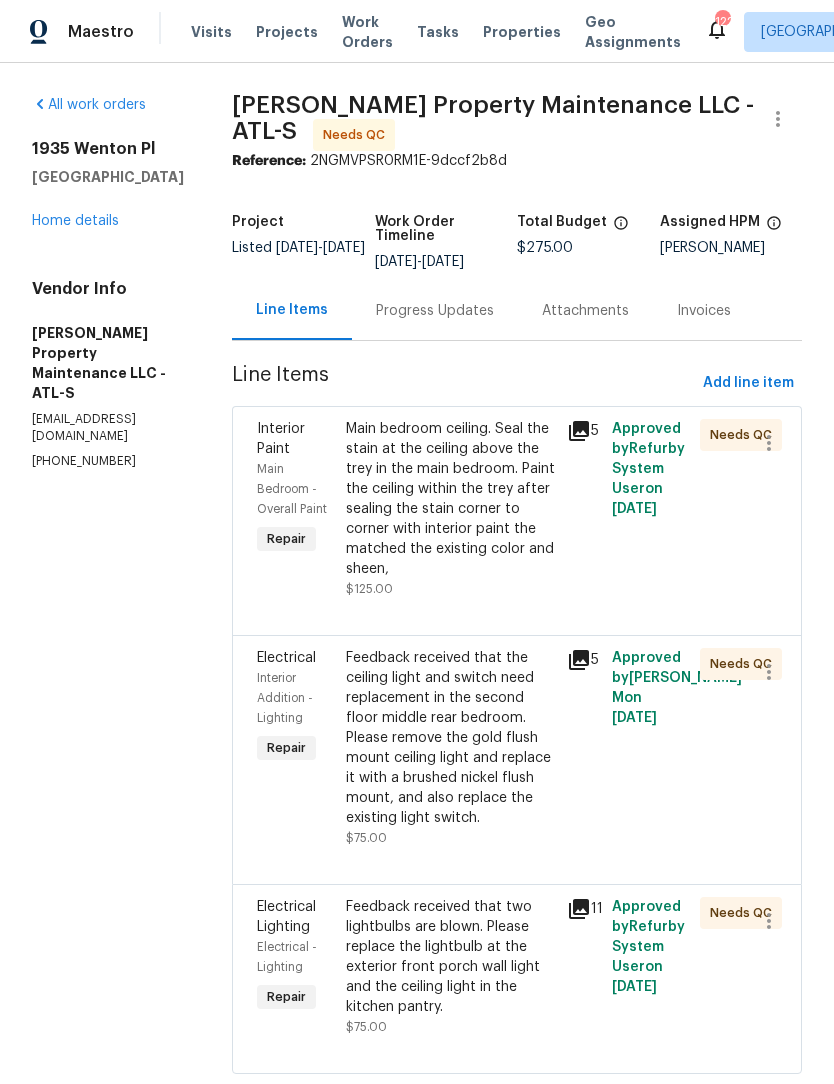 click on "Feedback received that the ceiling light and switch need replacement in the second floor middle rear bedroom. Please remove the gold flush mount ceiling light and replace it with a brushed nickel flush mount, and also replace the existing light switch." at bounding box center [451, 738] 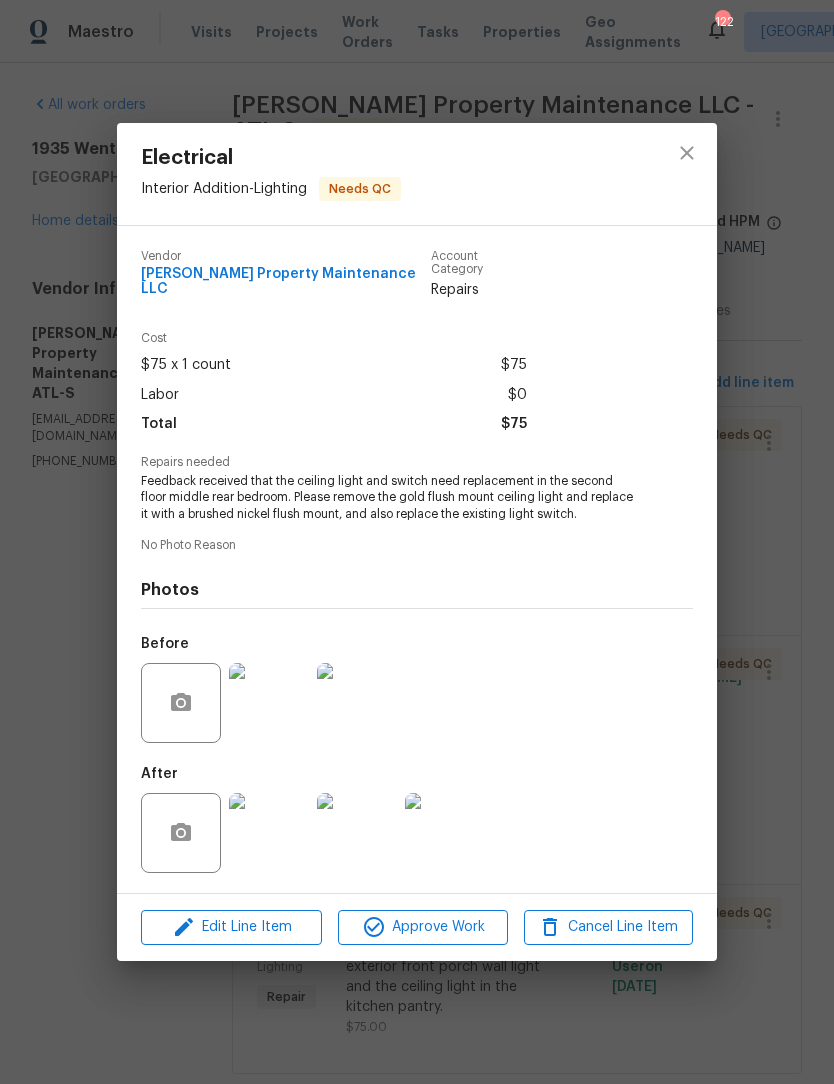 click at bounding box center [269, 833] 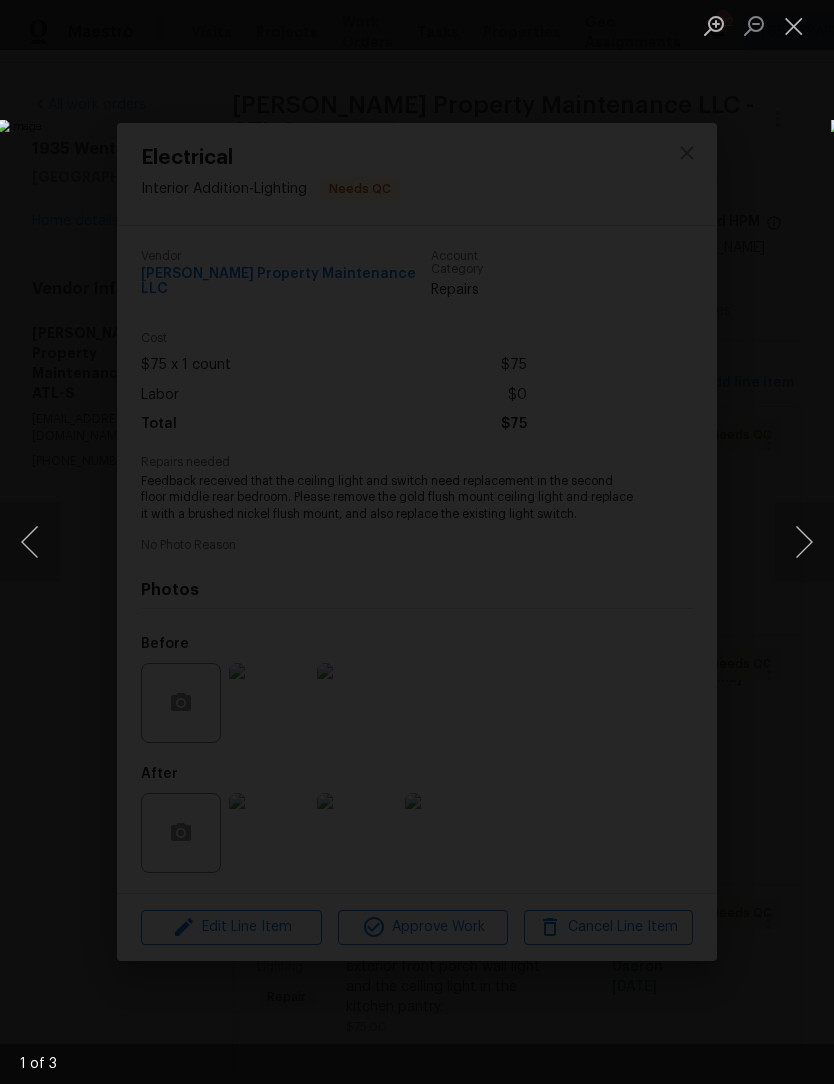 click at bounding box center [804, 542] 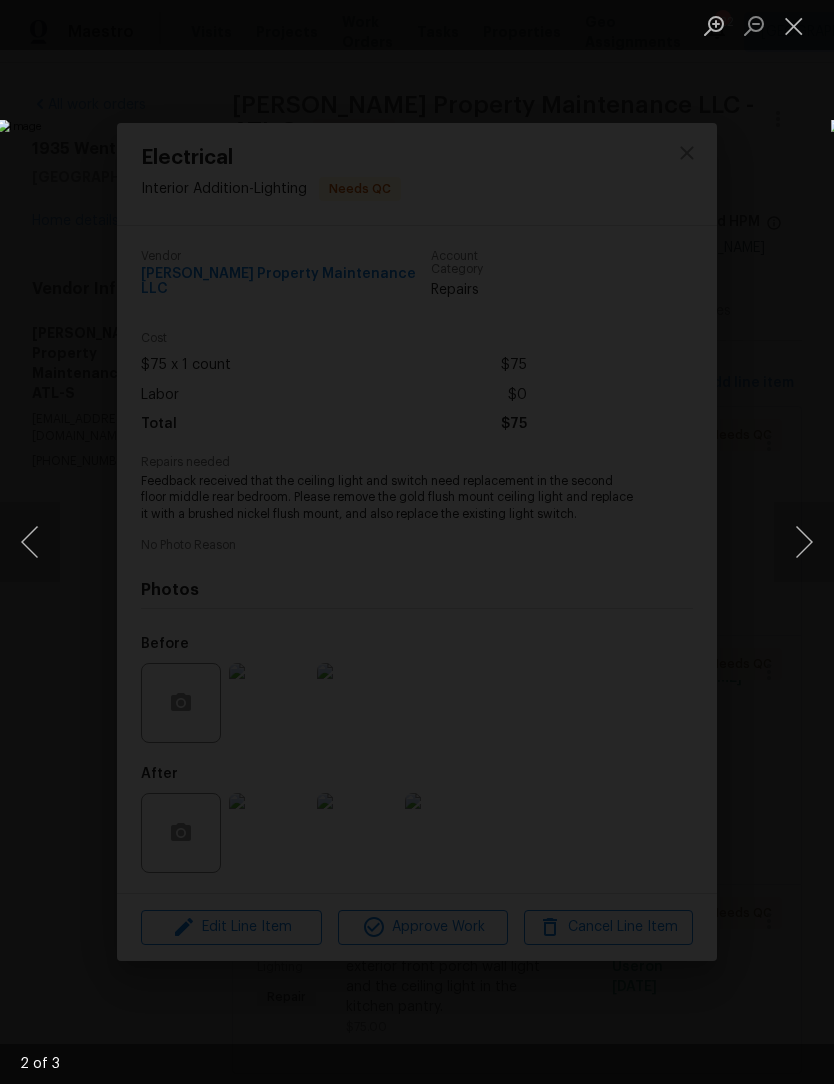 click at bounding box center [804, 542] 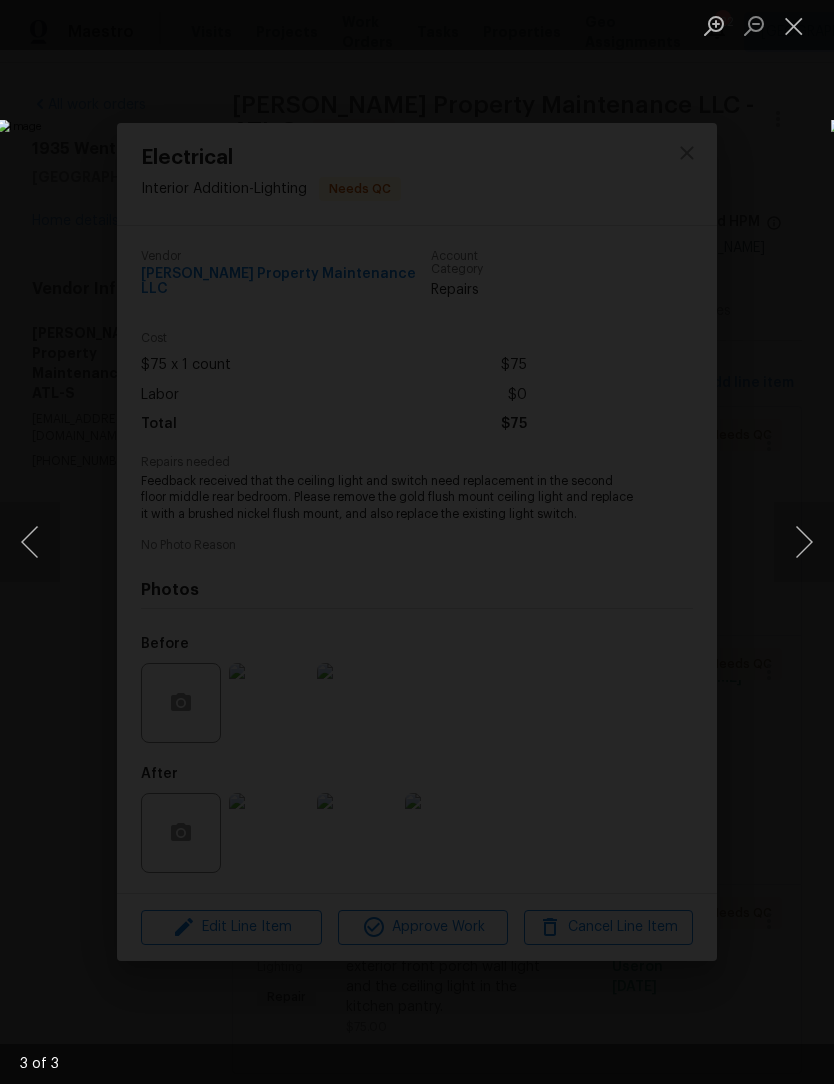 click at bounding box center (794, 25) 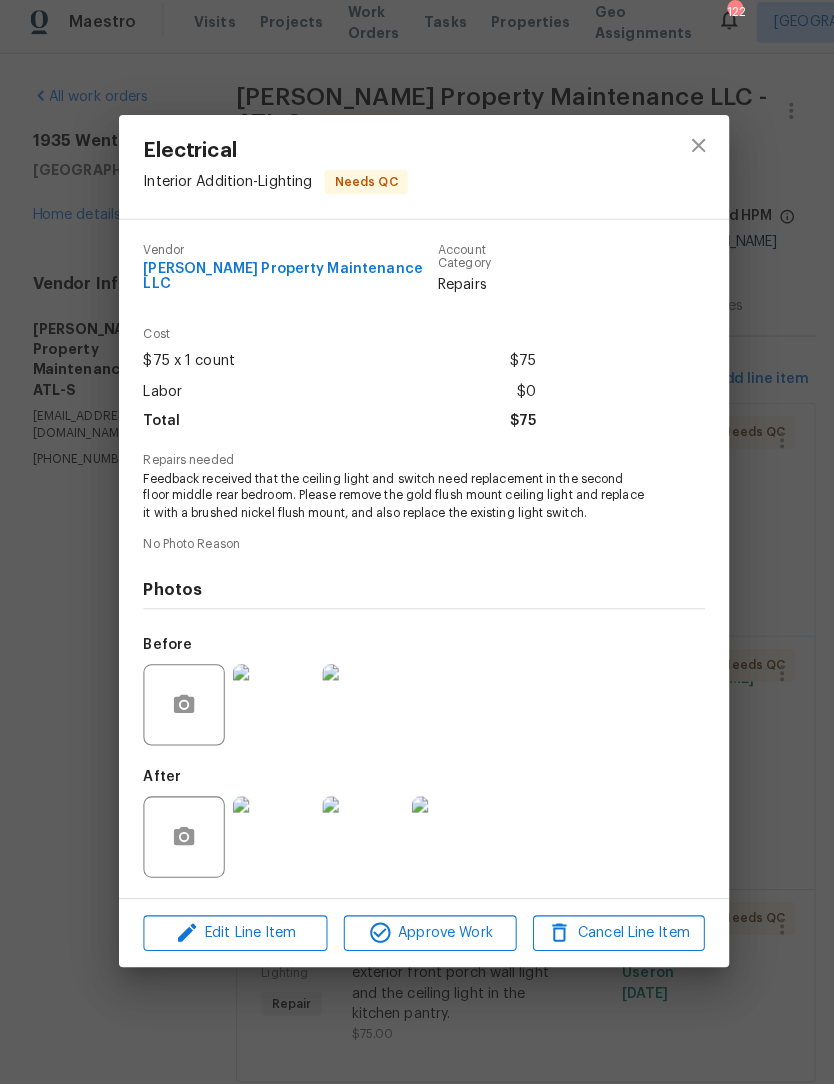 click at bounding box center (269, 703) 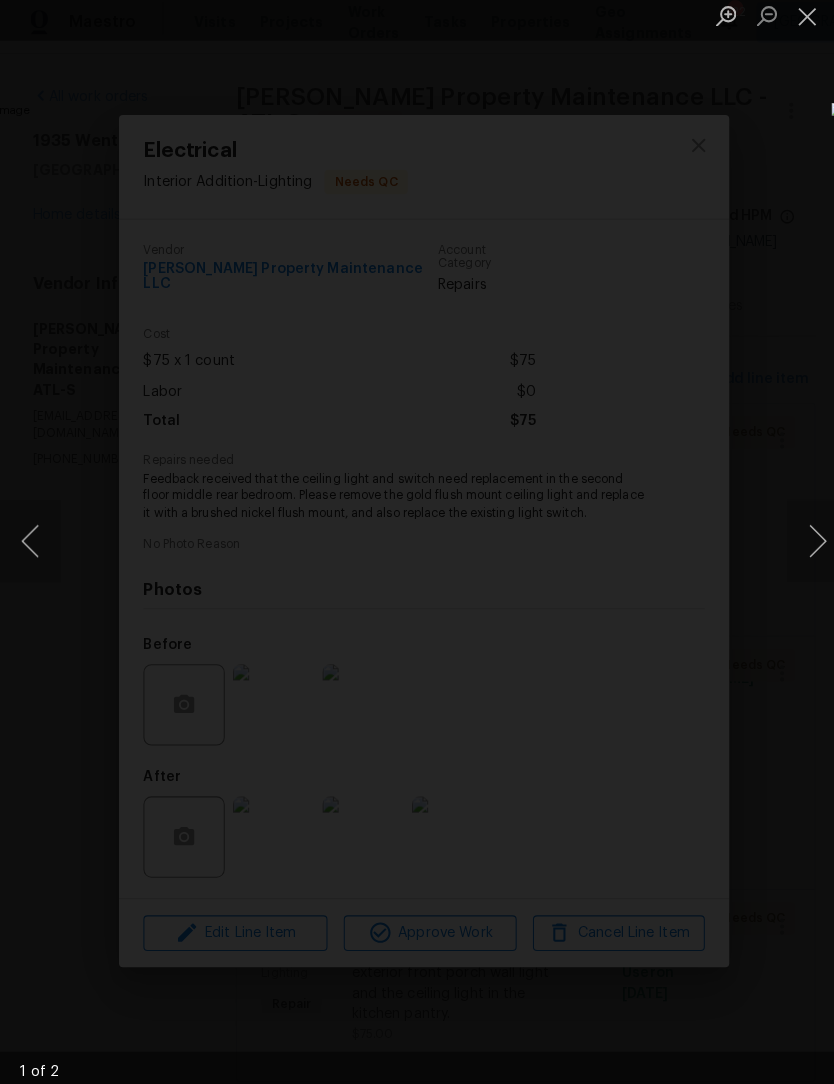 click at bounding box center (804, 542) 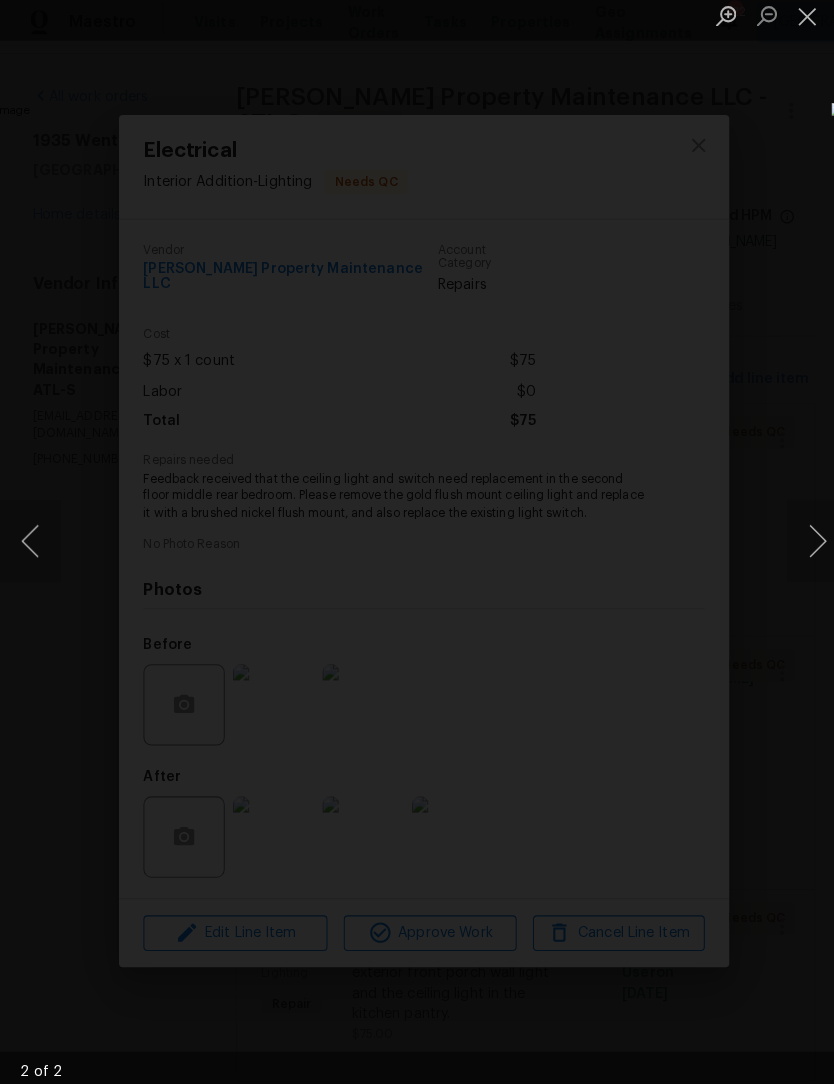 click at bounding box center [804, 542] 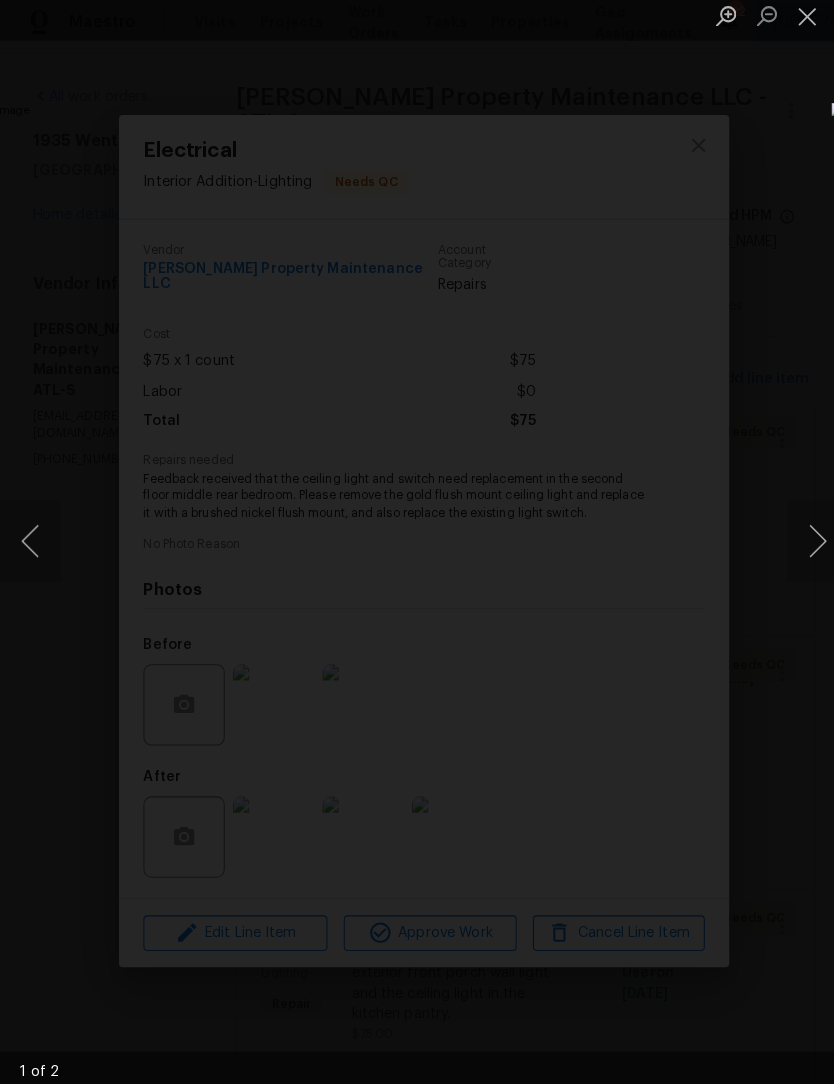 click at bounding box center (804, 542) 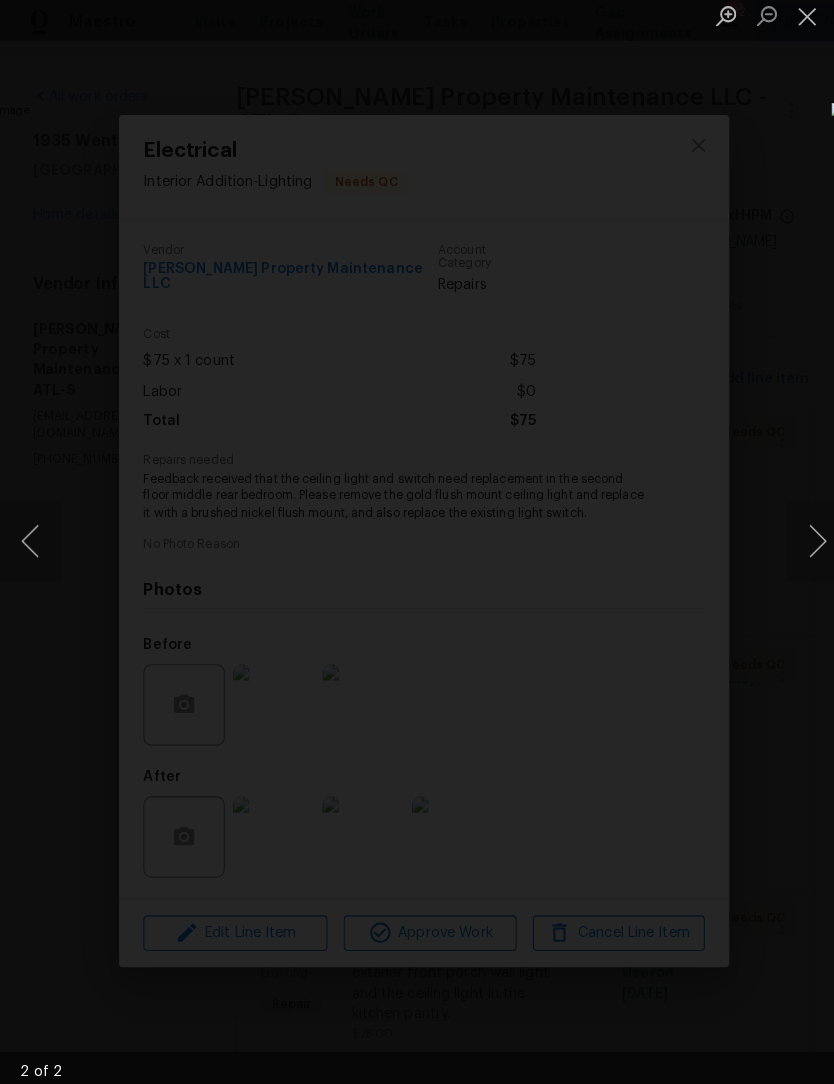 click at bounding box center [794, 25] 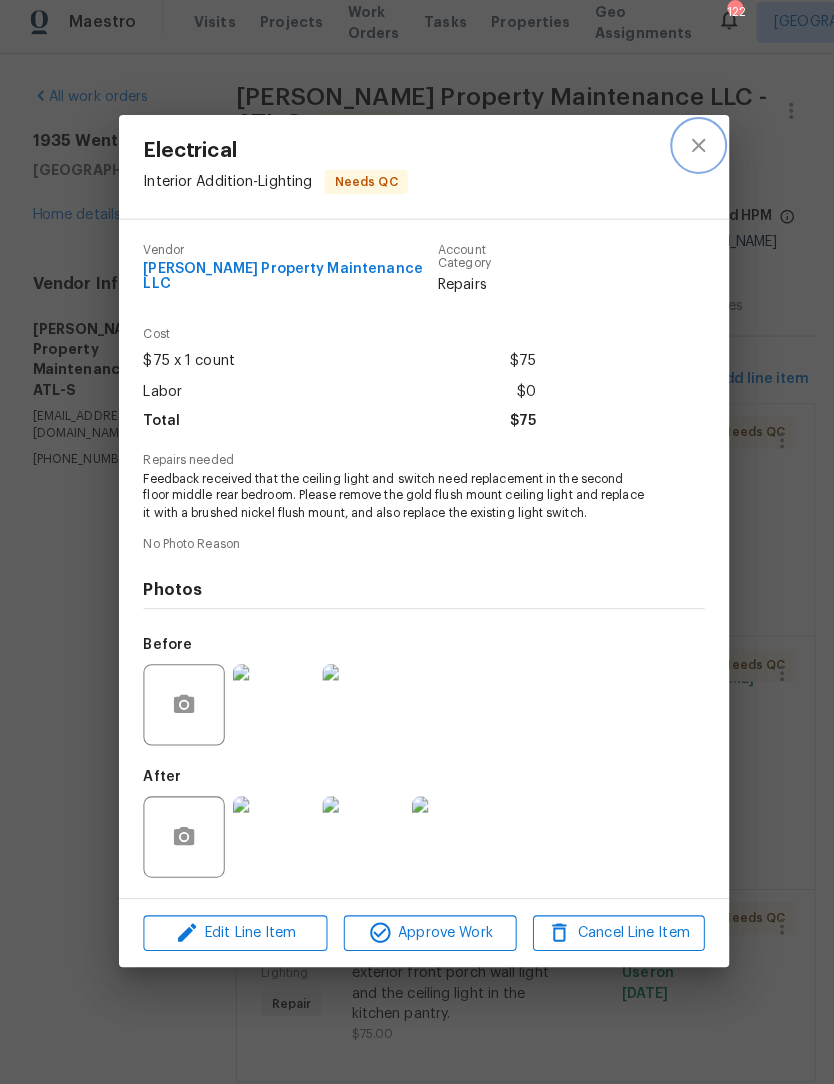 click 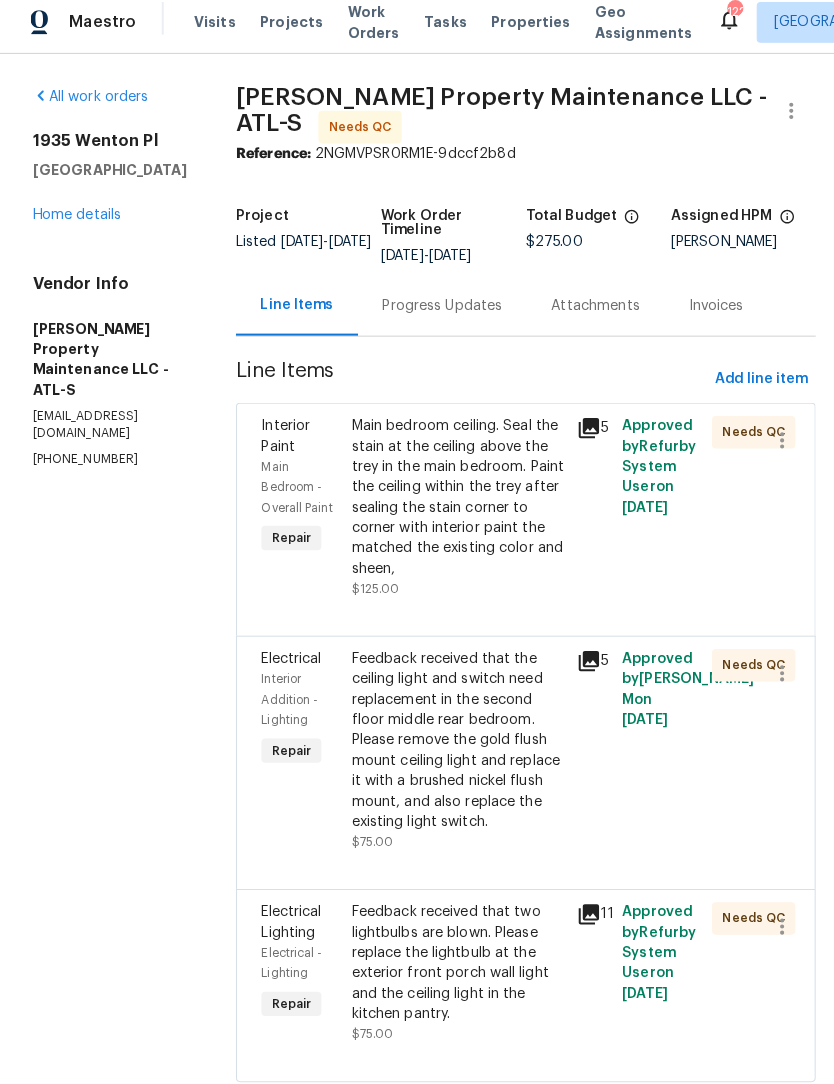 click on "Main bedroom ceiling.  Seal the stain at the ceiling above the trey in the main bedroom. Paint the ceiling within the trey after sealing the stain corner to corner with interior paint the matched the existing color and sheen," at bounding box center (451, 499) 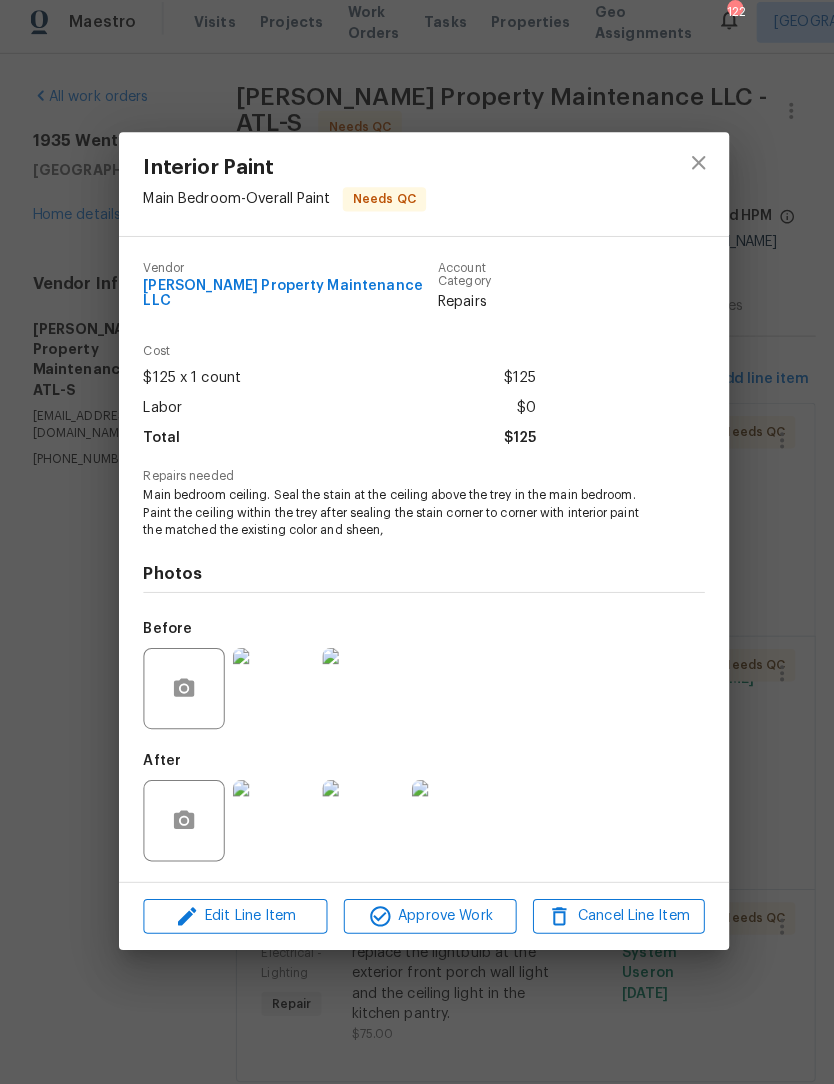 click at bounding box center (269, 817) 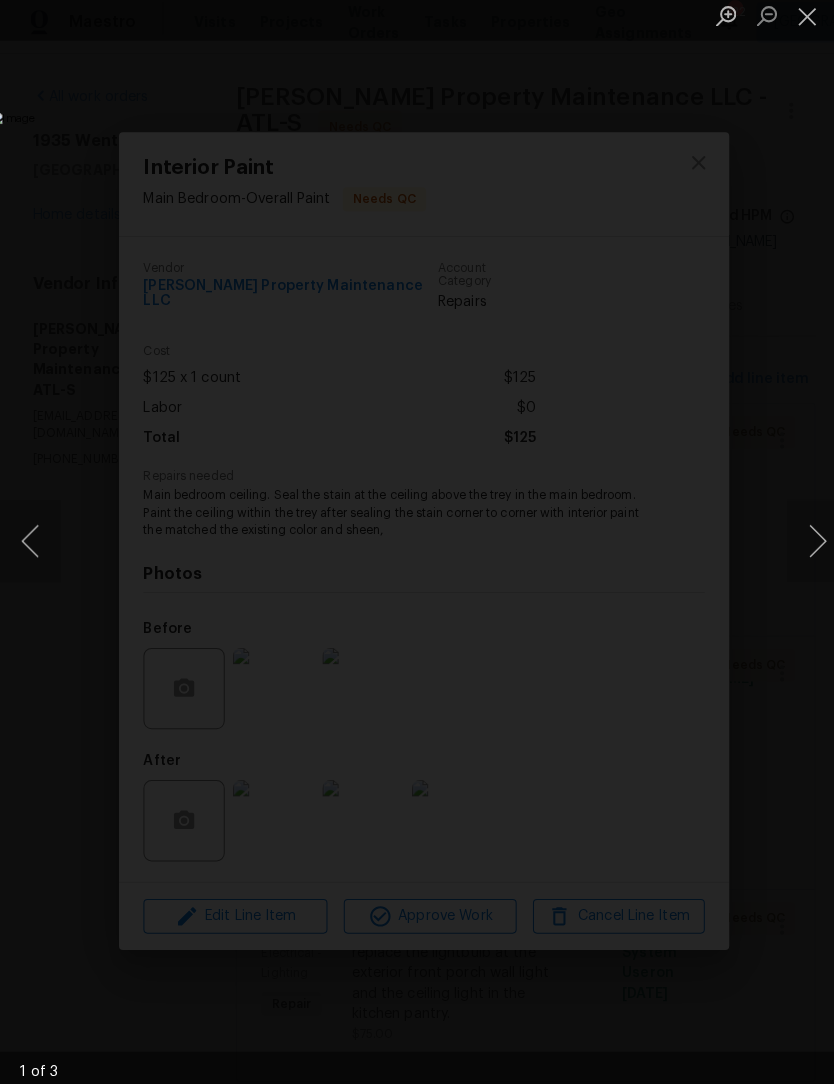 click at bounding box center [804, 542] 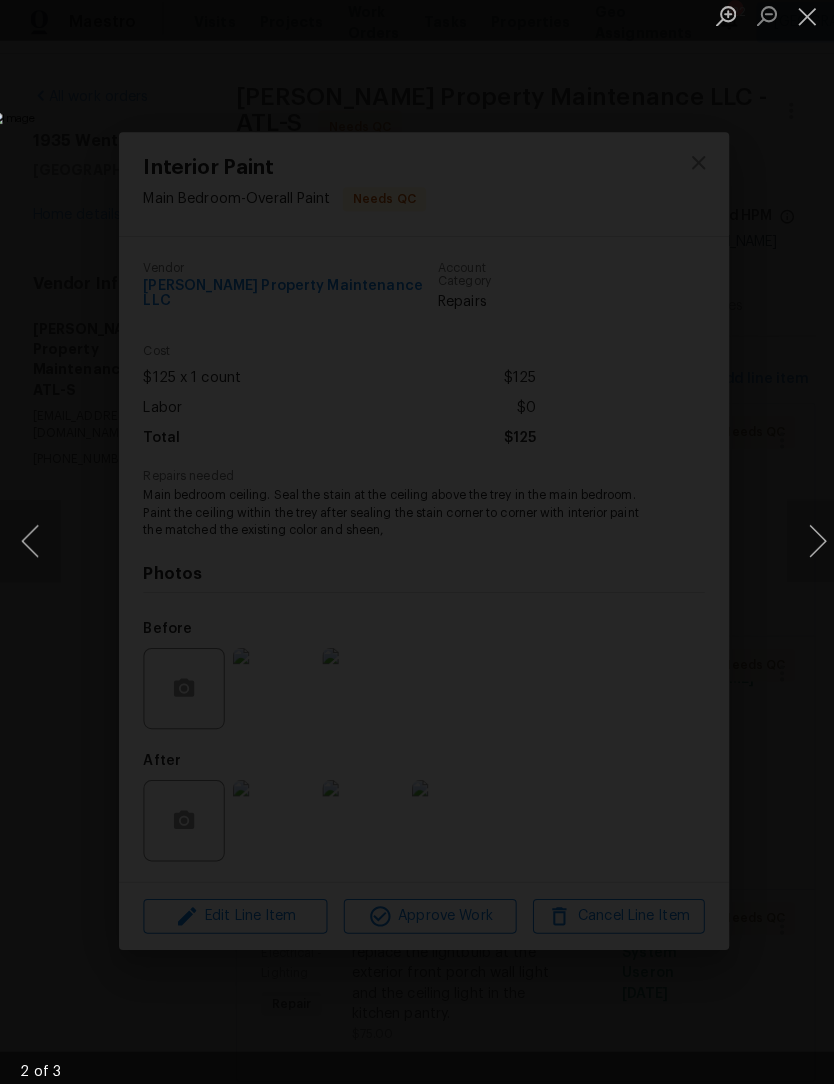 click at bounding box center (804, 542) 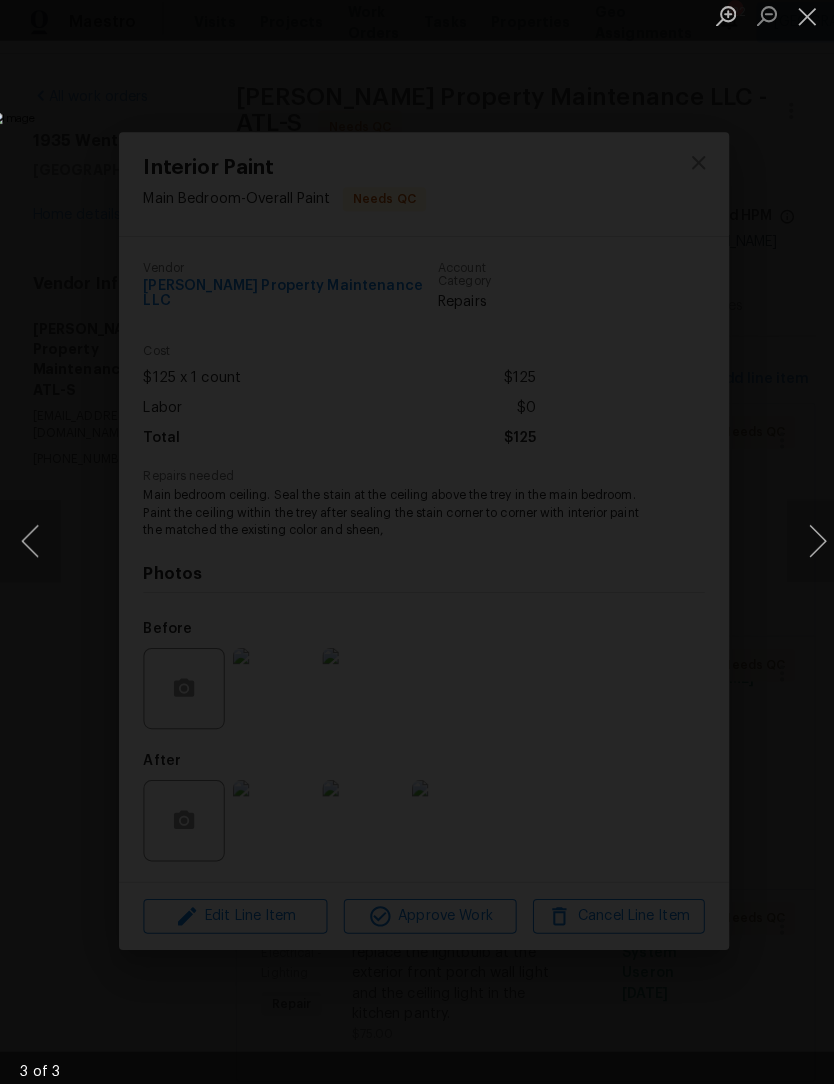 click at bounding box center [804, 542] 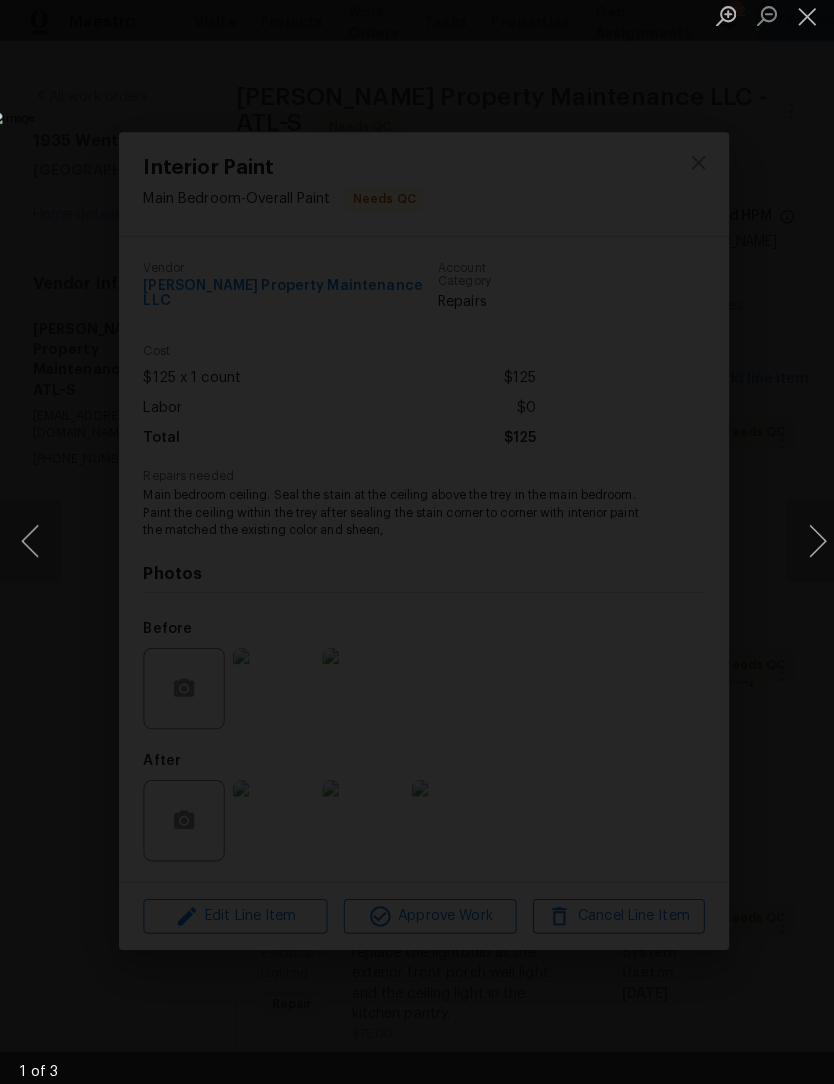 click at bounding box center [794, 25] 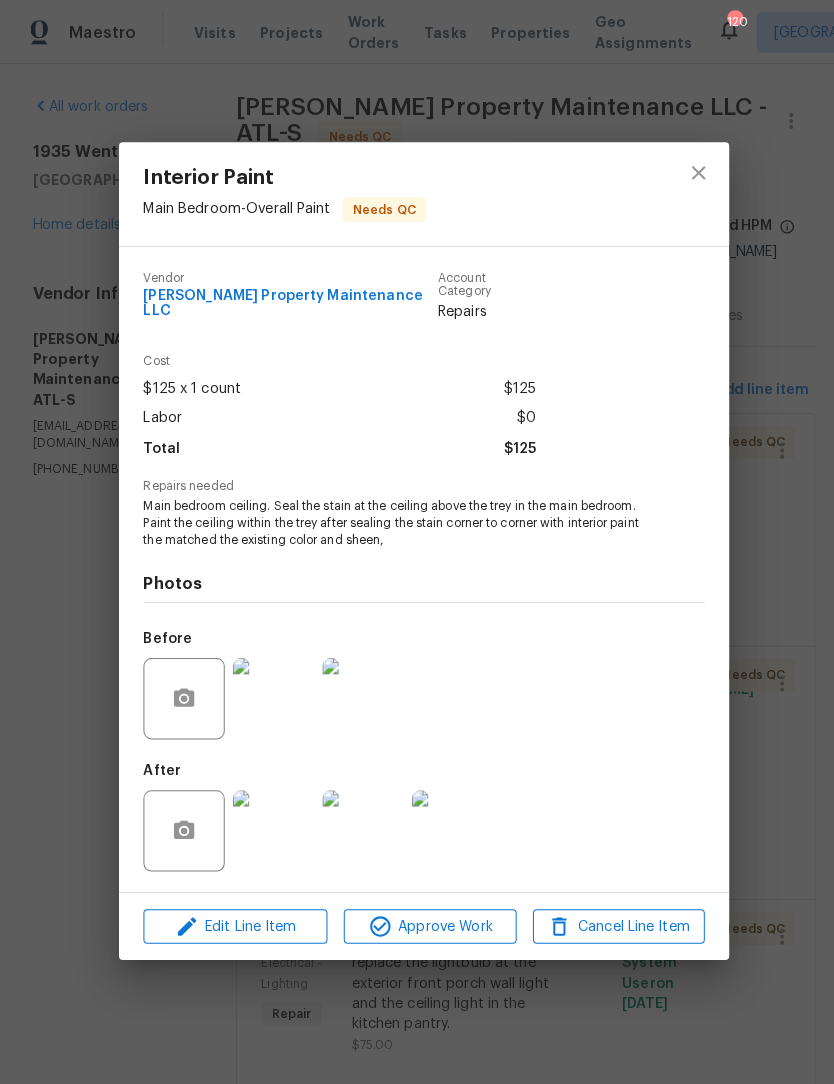 scroll, scrollTop: 9, scrollLeft: 0, axis: vertical 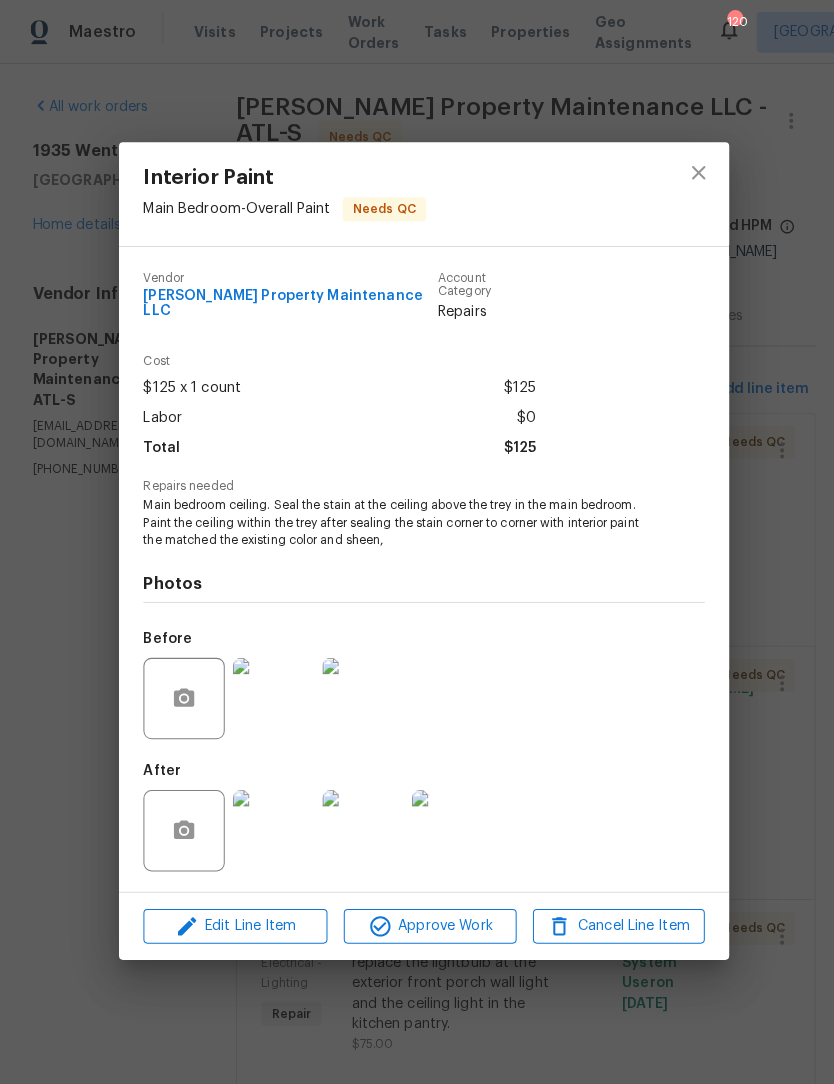 click on "Interior Paint Main Bedroom  -  Overall Paint Needs QC Vendor [PERSON_NAME] Property Maintenance LLC Account Category Repairs Cost $125 x 1 count $125 Labor $0 Total $125 Repairs needed Main bedroom ceiling.  Seal the stain at the ceiling above the trey in the main bedroom. Paint the ceiling within the trey after sealing the stain corner to corner with interior paint the matched the existing color and sheen, Photos Before After  Edit Line Item  Approve Work  Cancel Line Item" at bounding box center [417, 542] 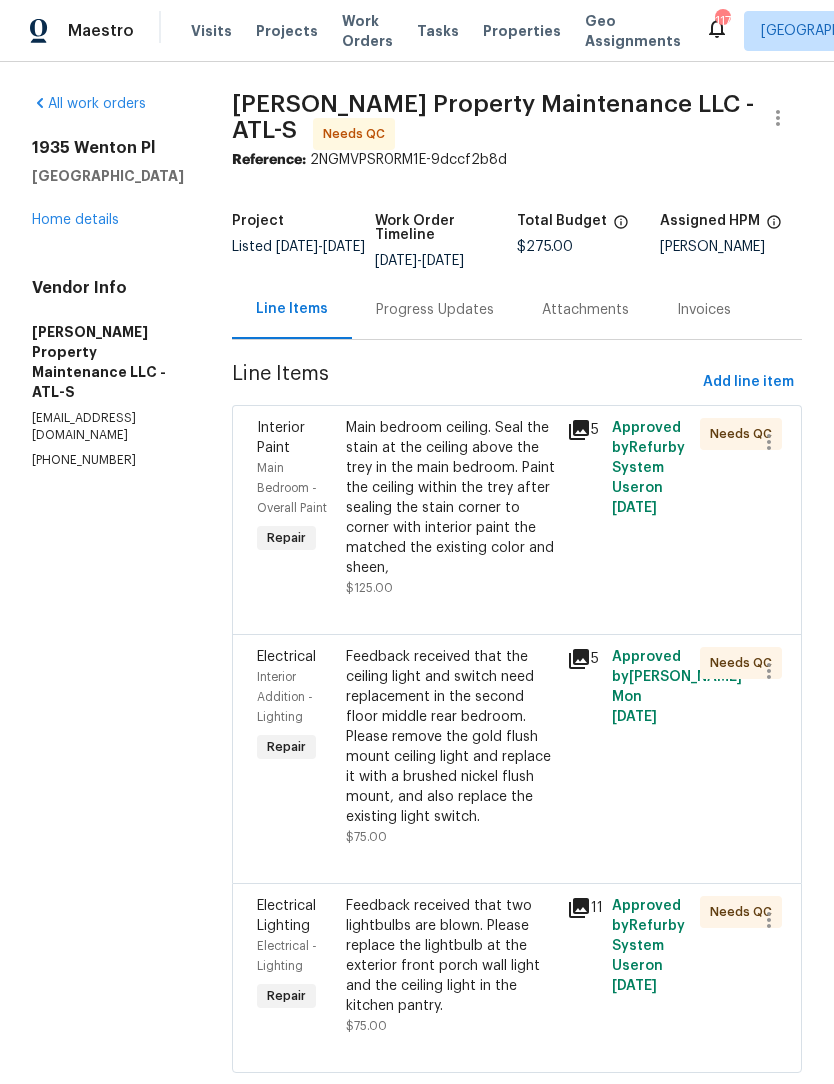 scroll, scrollTop: 33, scrollLeft: 0, axis: vertical 